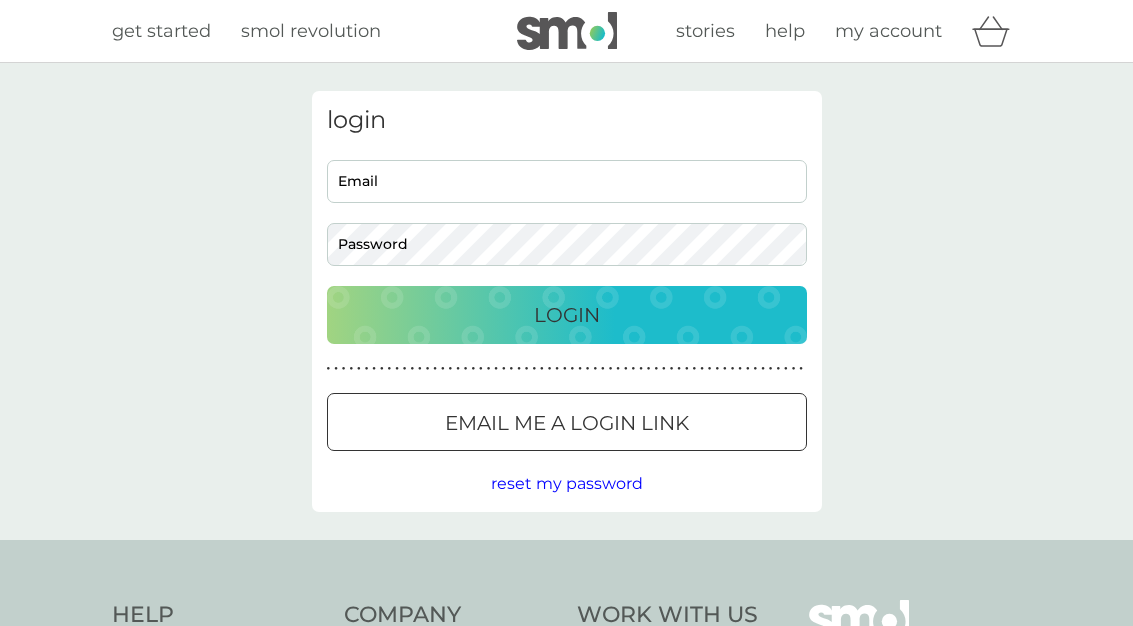 scroll, scrollTop: 0, scrollLeft: 0, axis: both 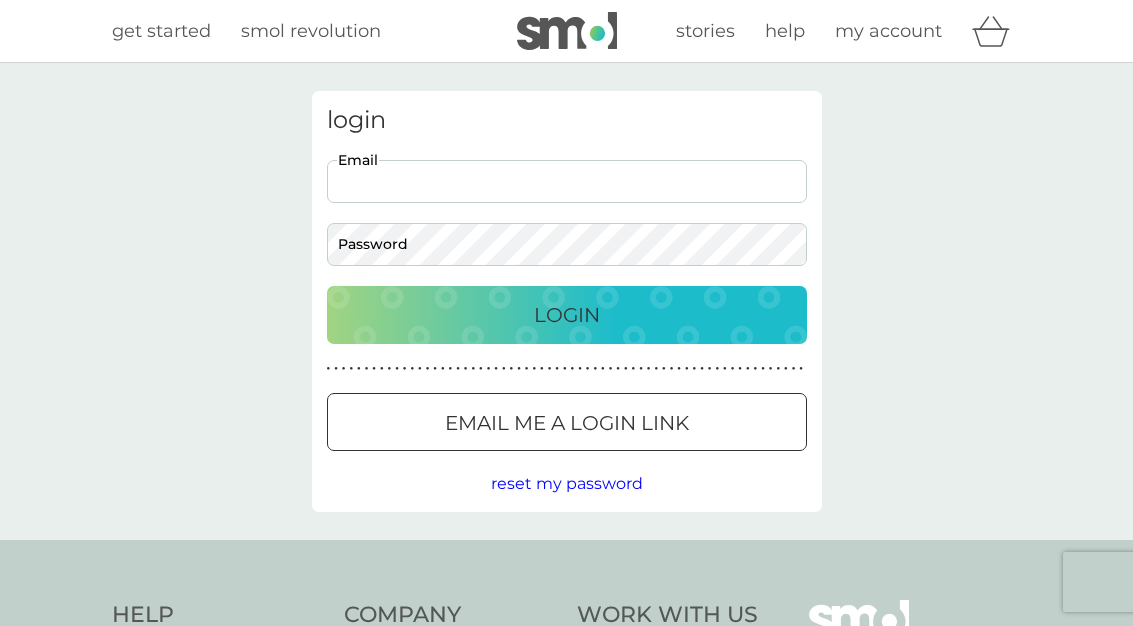type on "susan_lily@yahoo.com" 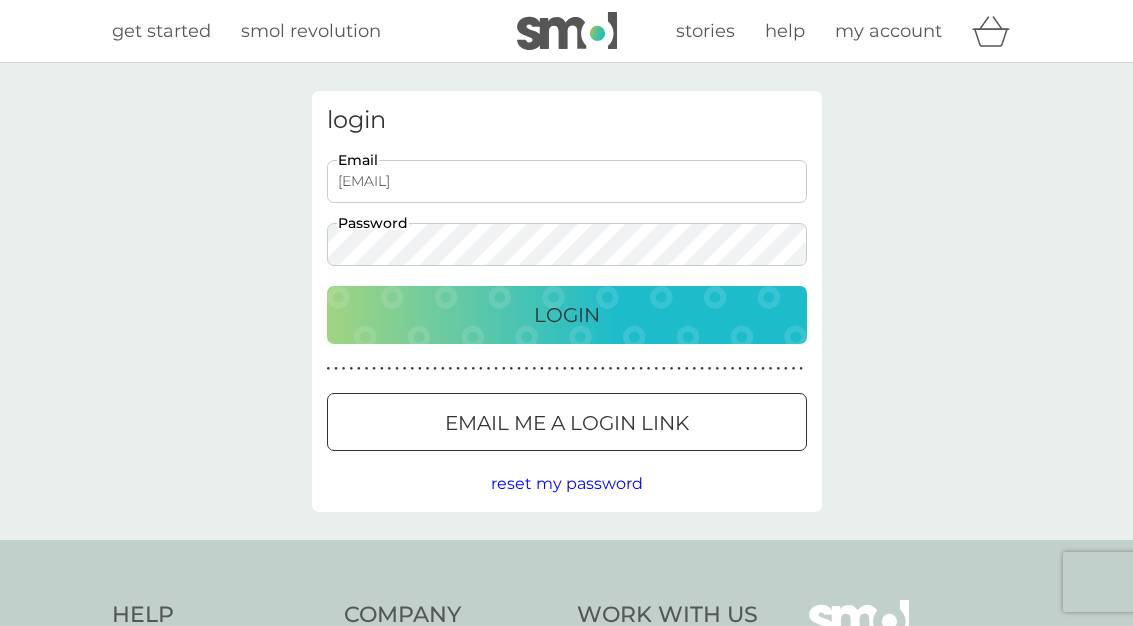 click on "Login" at bounding box center [567, 315] 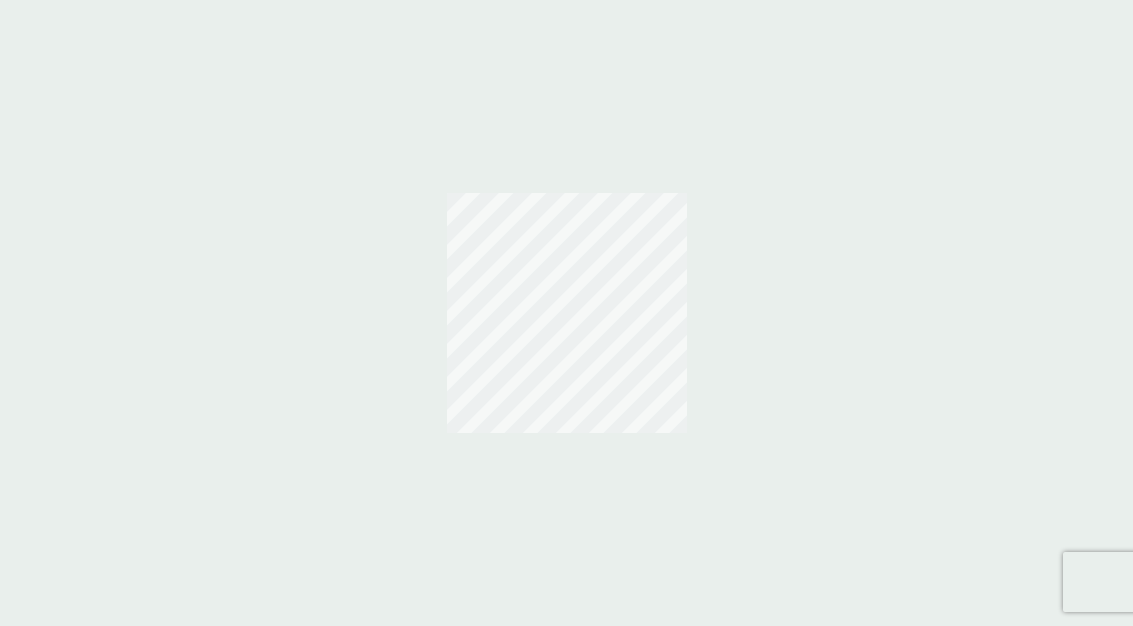 scroll, scrollTop: 0, scrollLeft: 0, axis: both 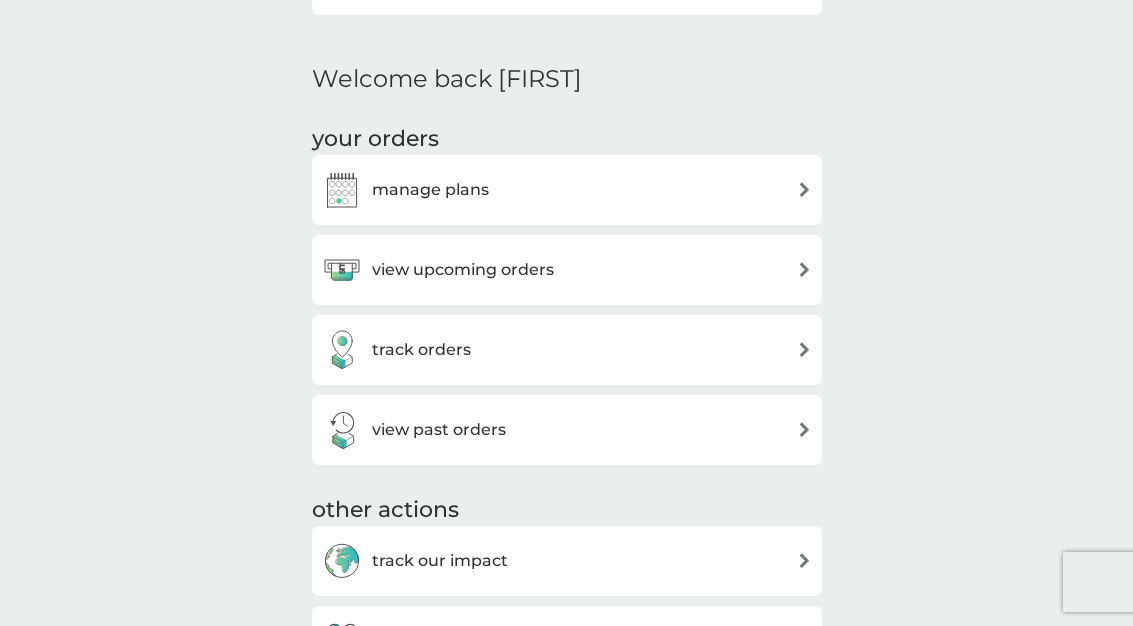 click at bounding box center [804, 189] 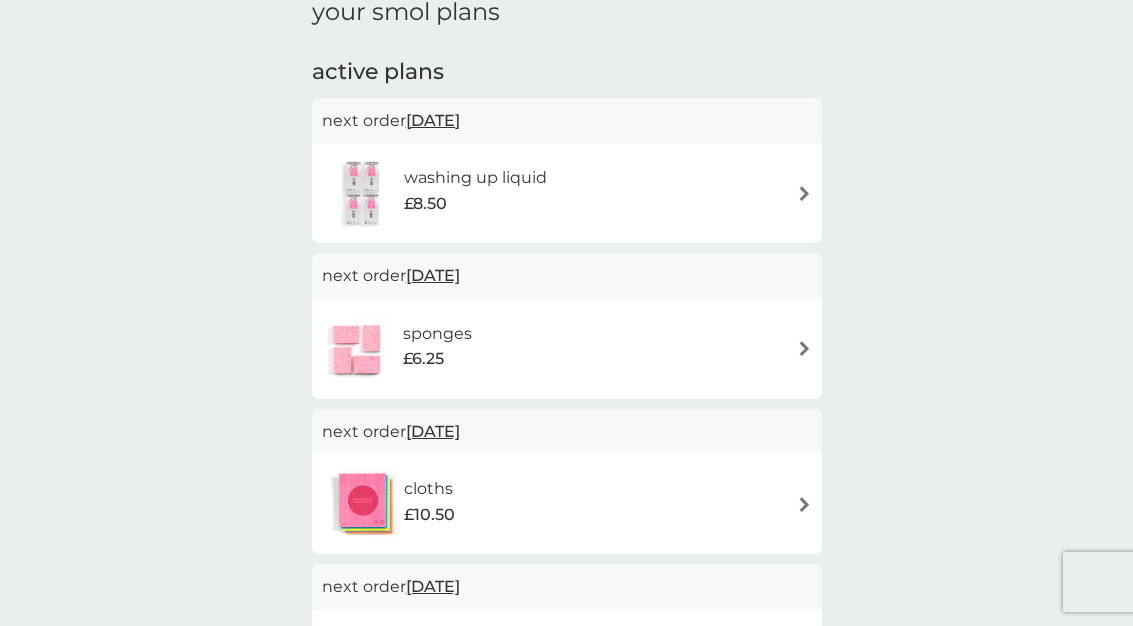 scroll, scrollTop: 93, scrollLeft: 0, axis: vertical 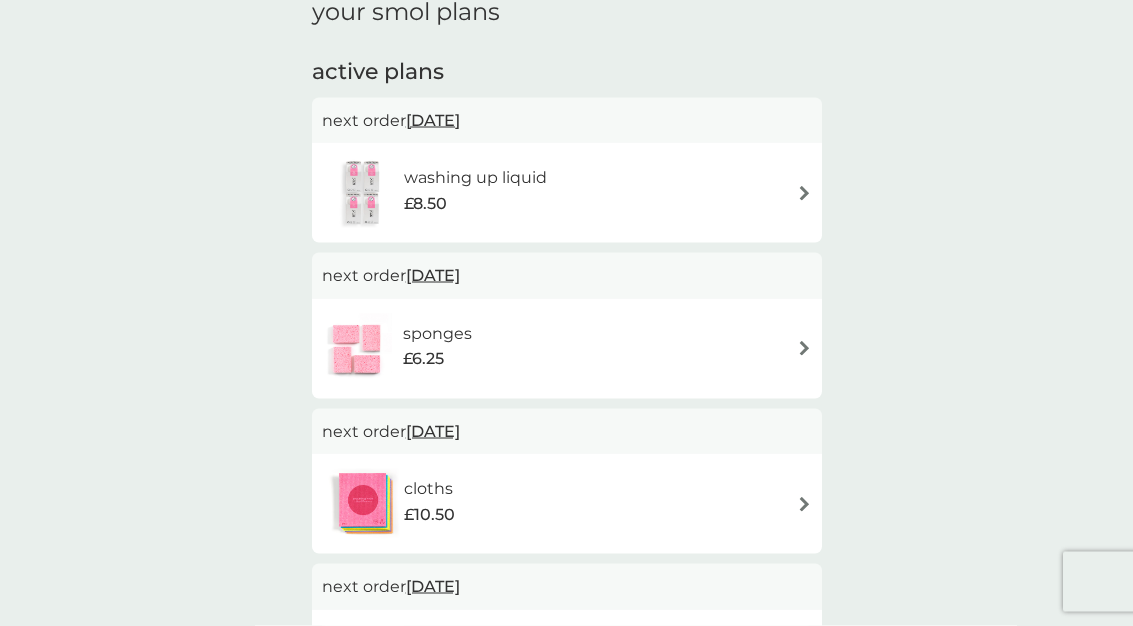 click at bounding box center [804, 348] 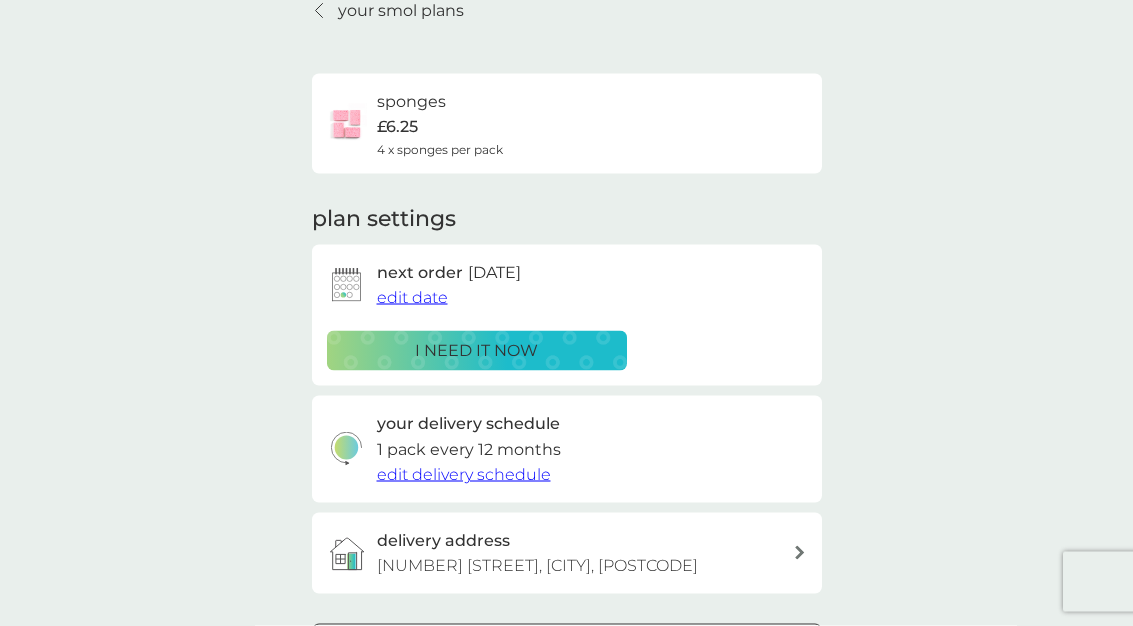 scroll, scrollTop: 0, scrollLeft: 0, axis: both 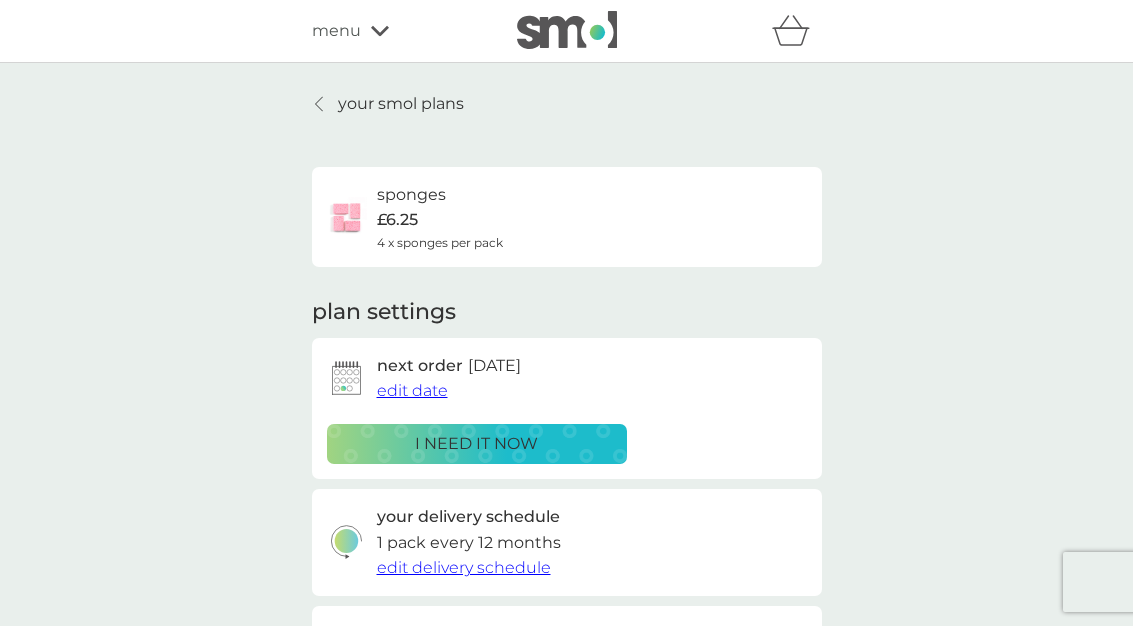 click on "sponges £6.25 4 x sponges per pack" at bounding box center (567, 217) 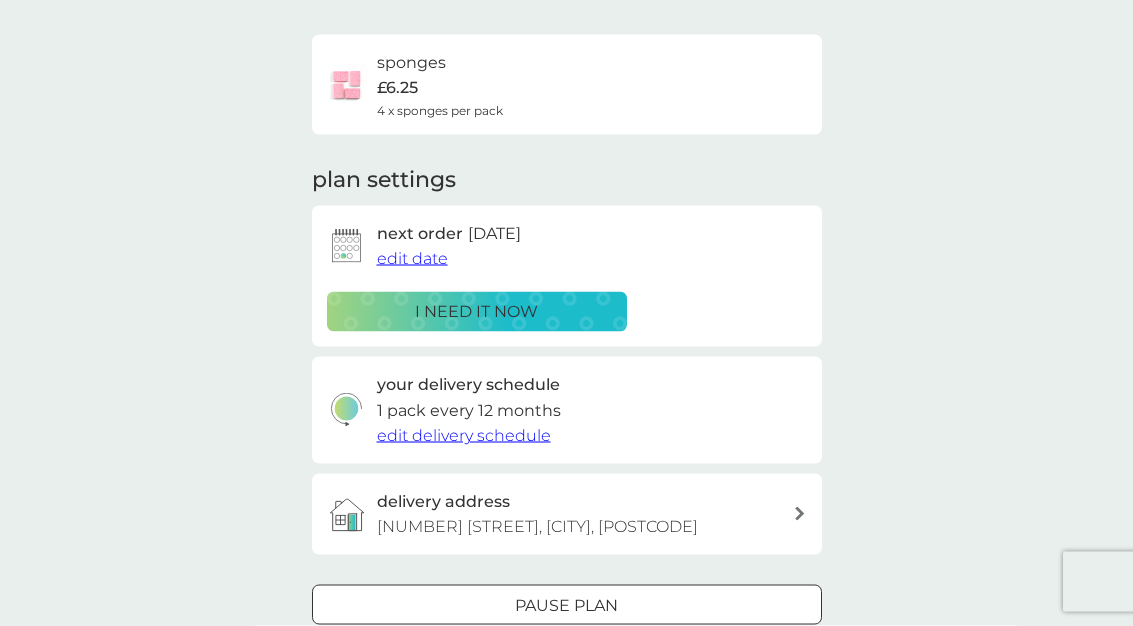 scroll, scrollTop: 132, scrollLeft: 0, axis: vertical 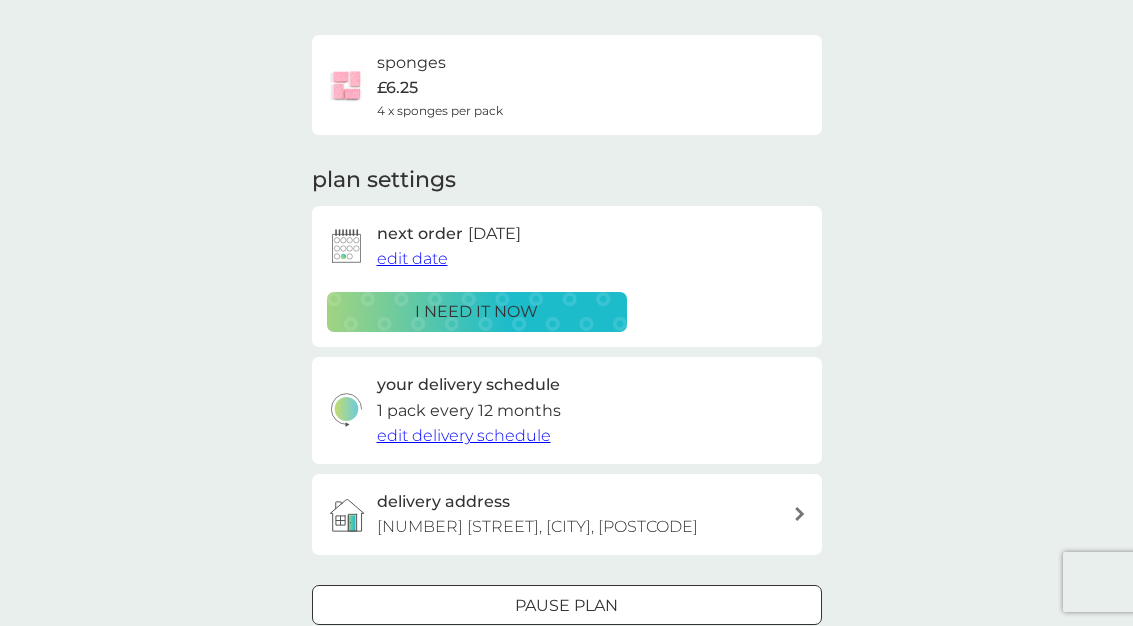 click on "i need it now" at bounding box center [477, 312] 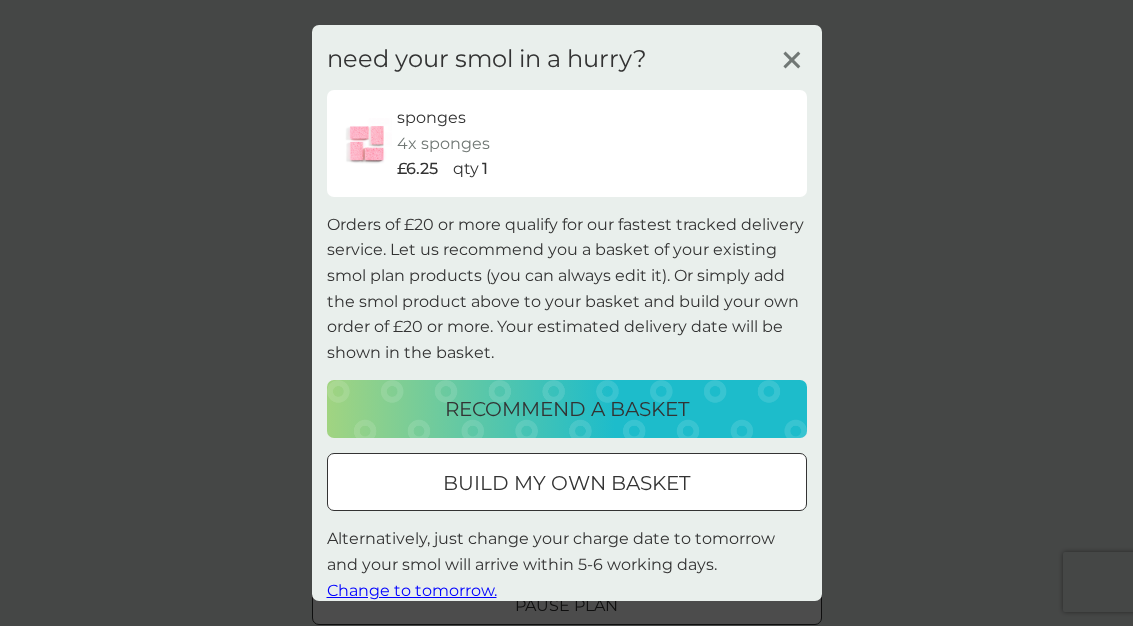 click on "build my own basket" at bounding box center (566, 483) 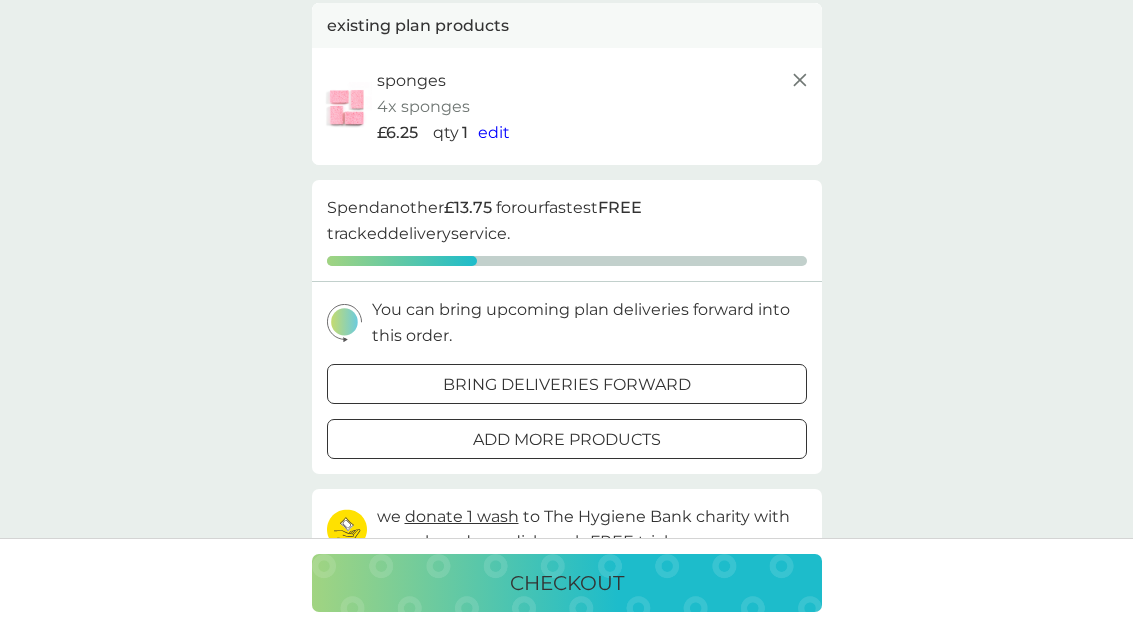 scroll, scrollTop: 0, scrollLeft: 0, axis: both 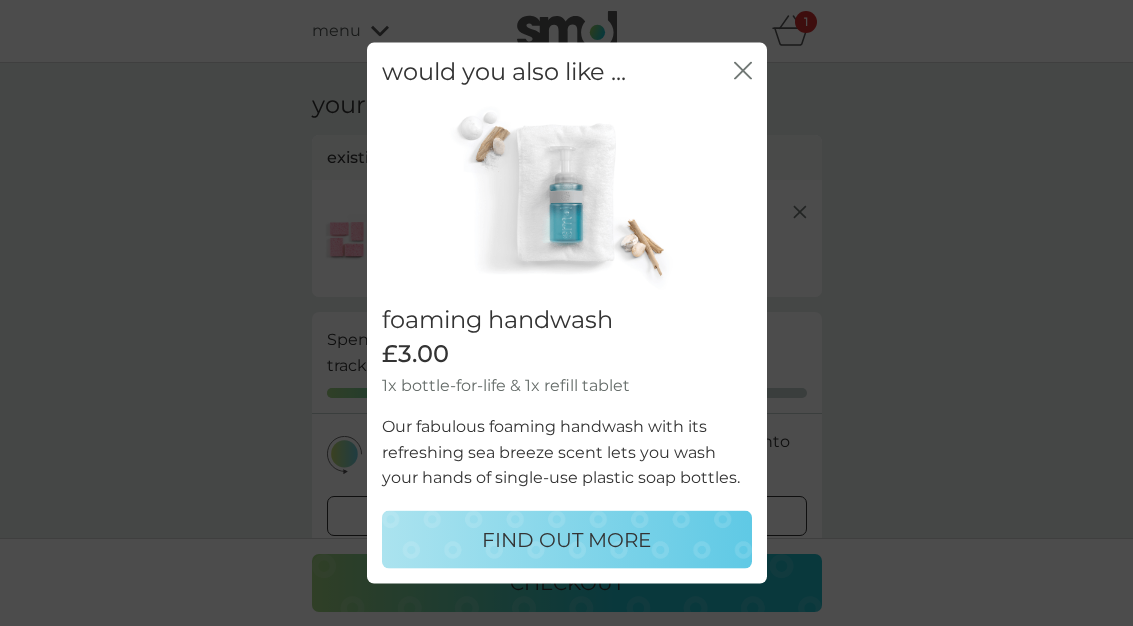 click on "FIND OUT MORE" at bounding box center [567, 539] 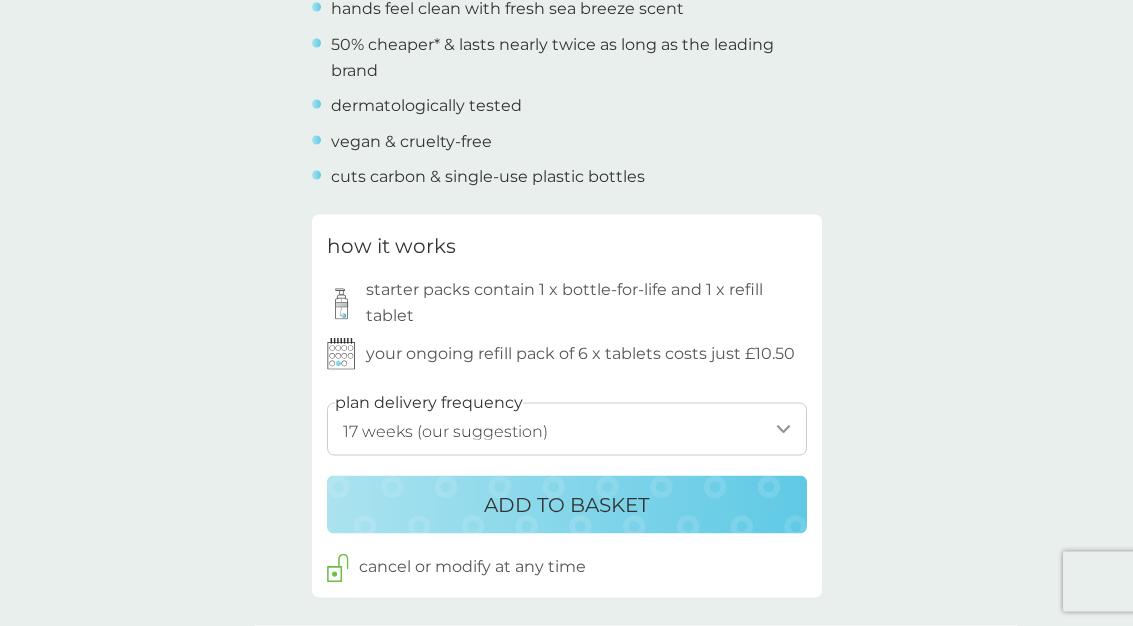 scroll, scrollTop: 858, scrollLeft: 0, axis: vertical 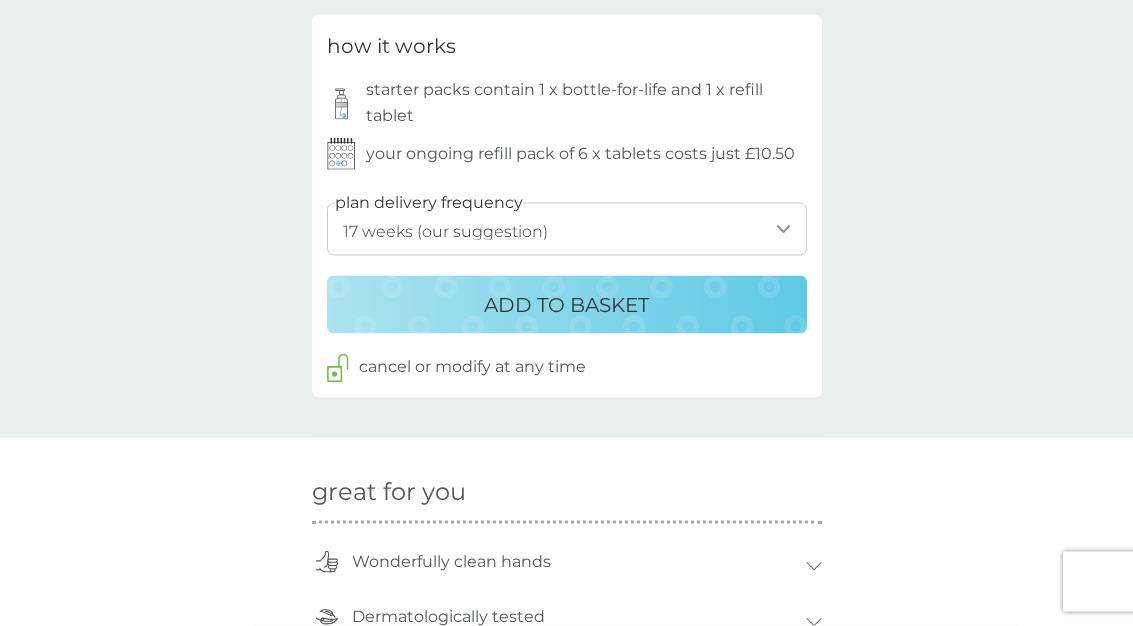 click on "ADD TO BASKET" at bounding box center [567, 305] 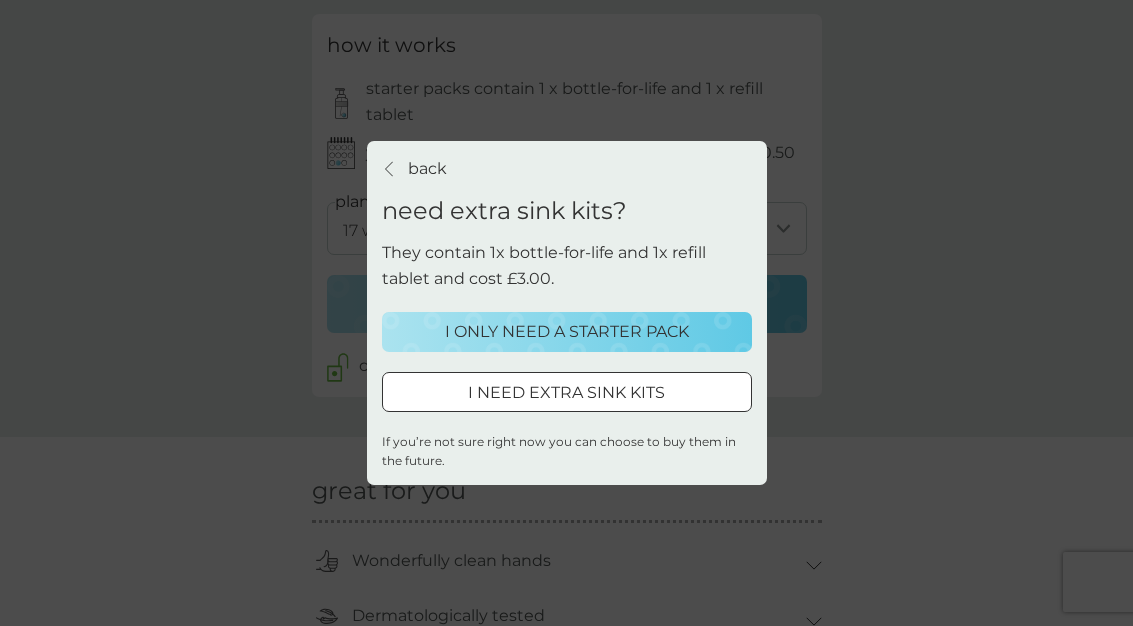 click on "I NEED EXTRA SINK KITS" at bounding box center (567, 393) 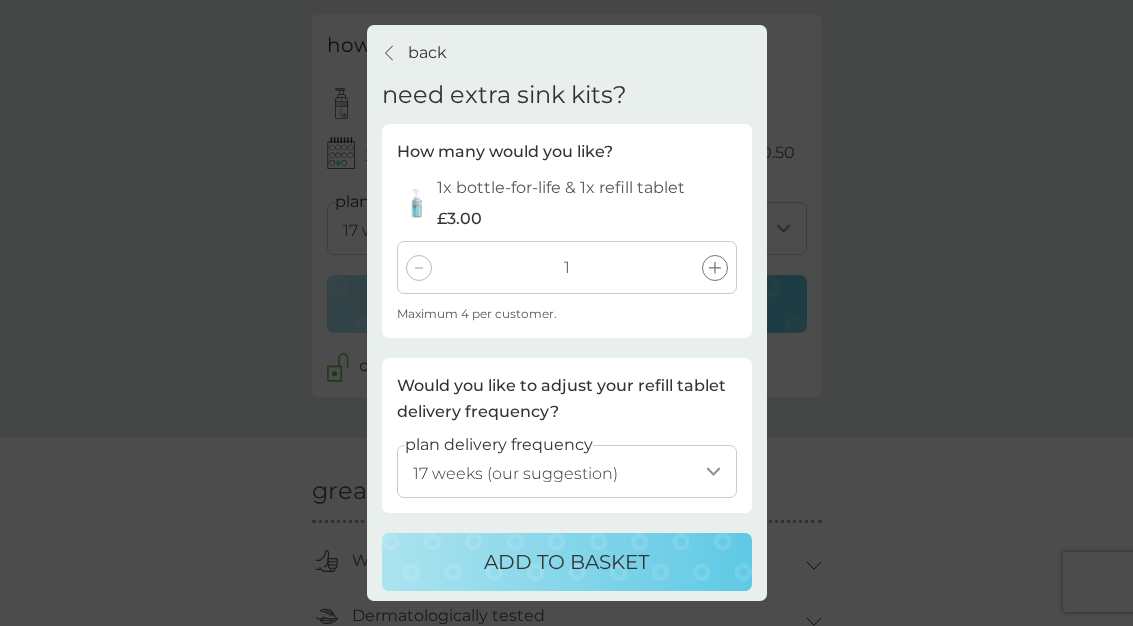 click at bounding box center [715, 268] 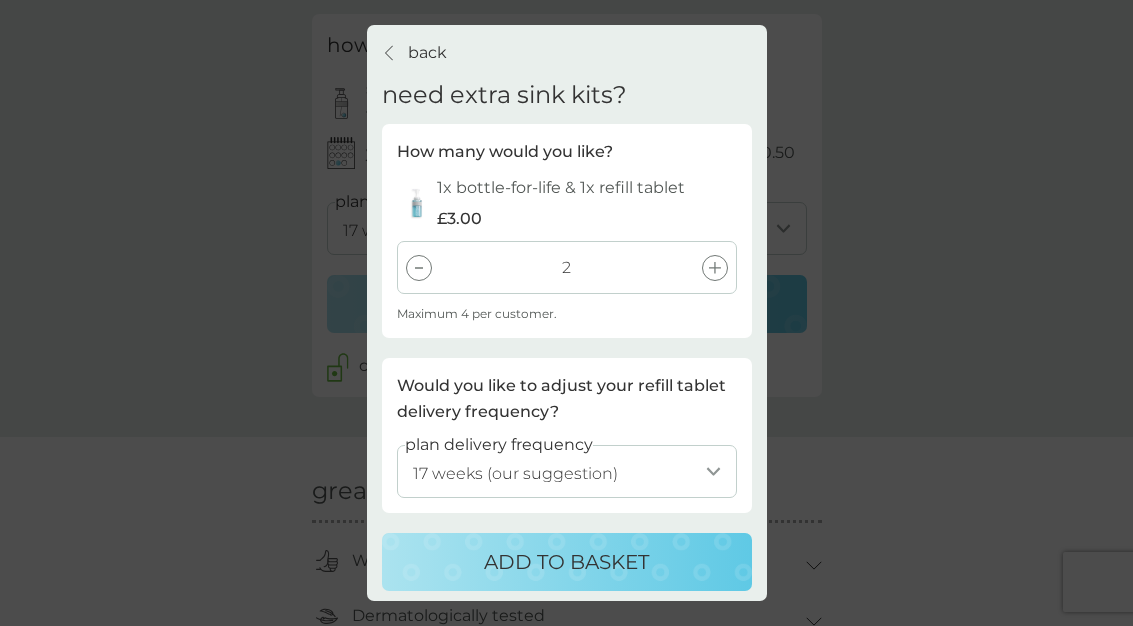 click at bounding box center (715, 268) 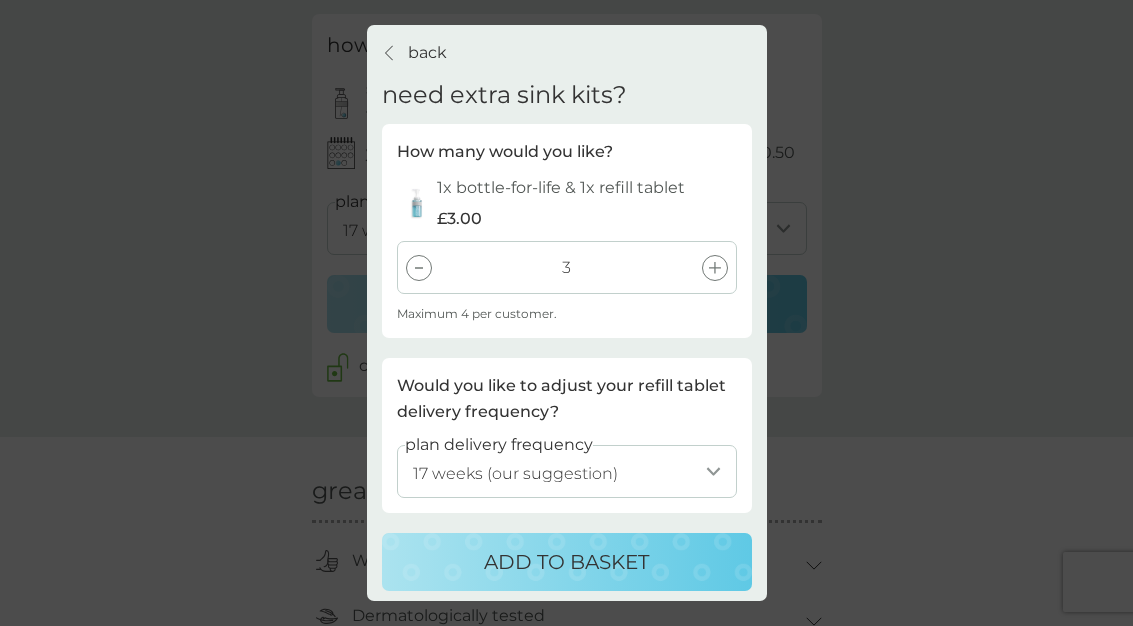 click on "1 week  2 weeks  3 weeks  4 weeks  5 weeks  6 weeks  7 weeks  8 weeks  9 weeks  10 weeks  11 weeks  12 weeks  13 weeks  14 weeks  15 weeks  16 weeks  17 weeks (our suggestion) 18 weeks  19 weeks  20 weeks  21 weeks  22 weeks  23 weeks  24 weeks  25 weeks  26 weeks" at bounding box center [567, 471] 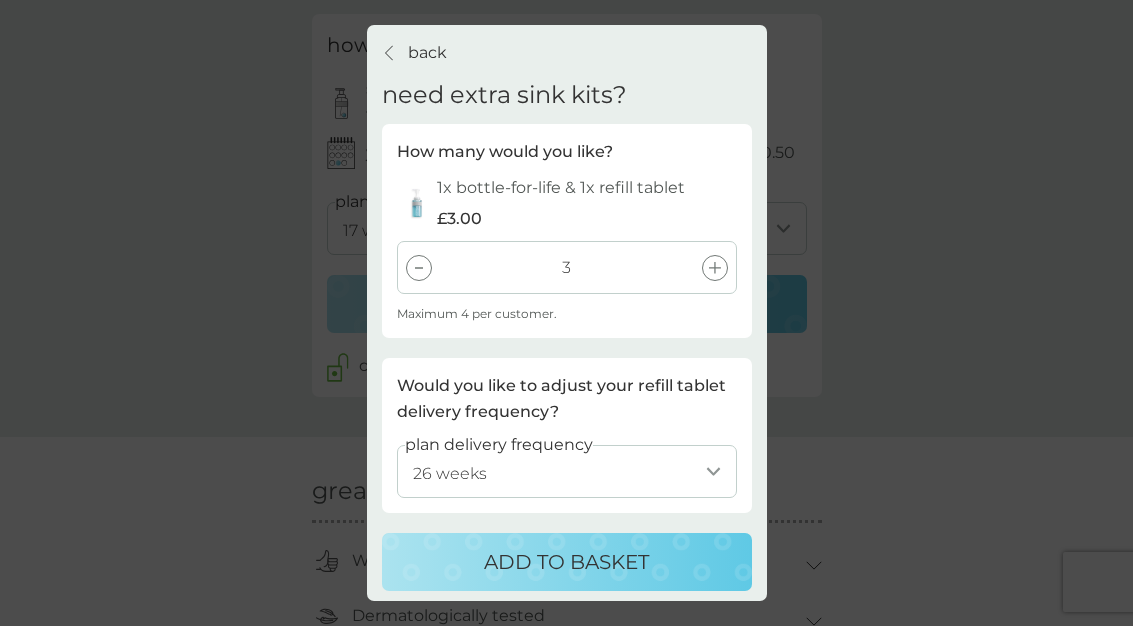 select on "182" 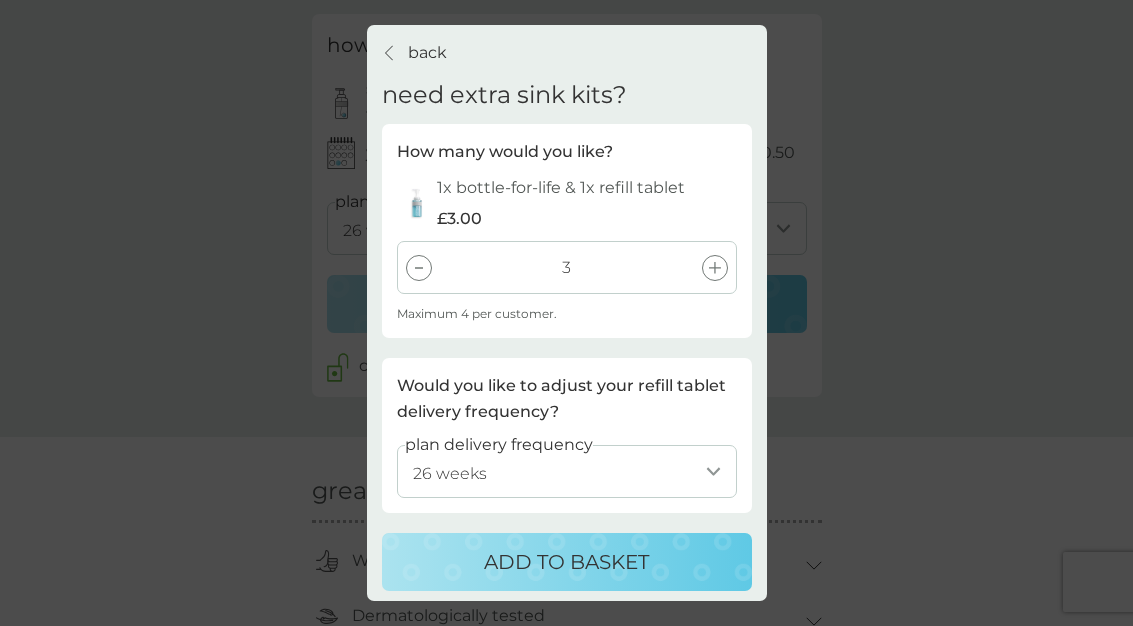 click on "ADD TO BASKET" at bounding box center [567, 562] 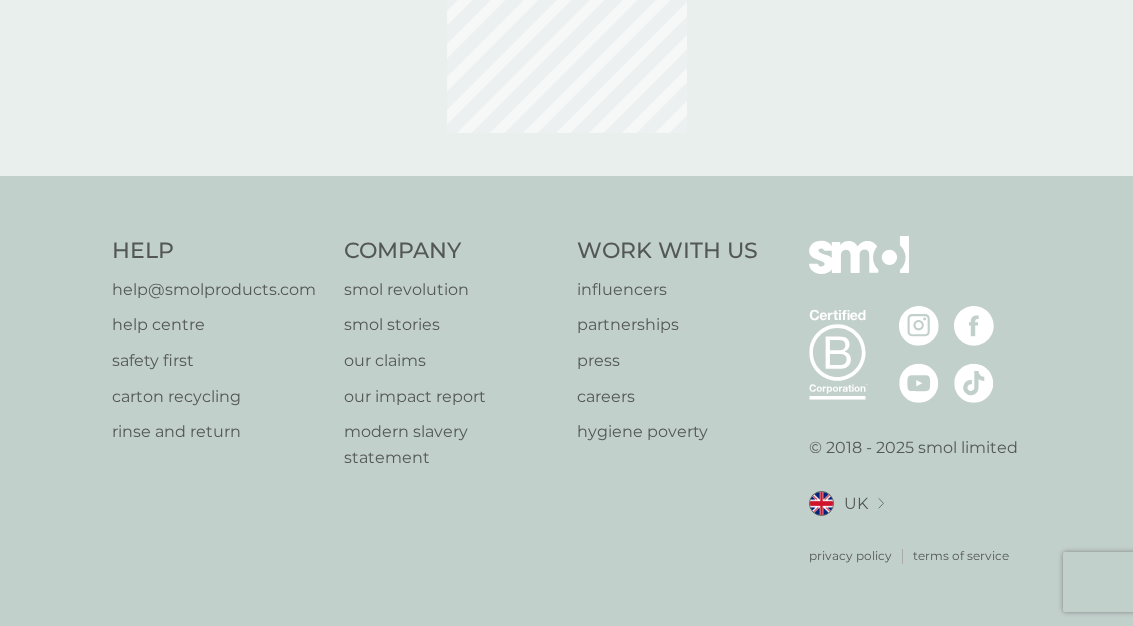 scroll, scrollTop: 0, scrollLeft: 0, axis: both 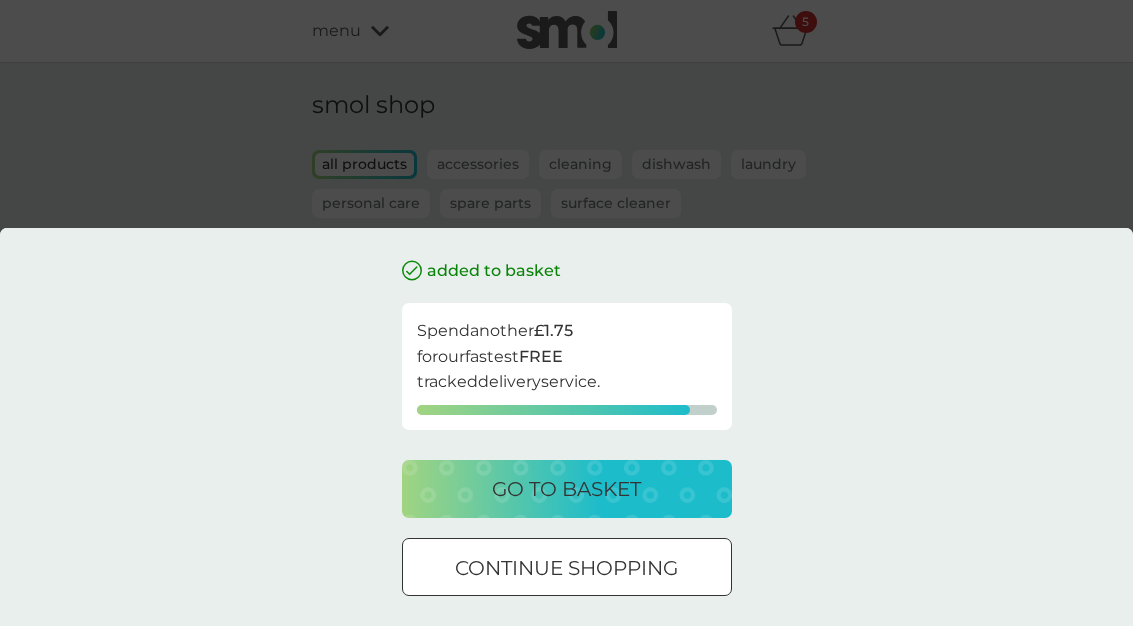 click on "continue shopping" at bounding box center [566, 568] 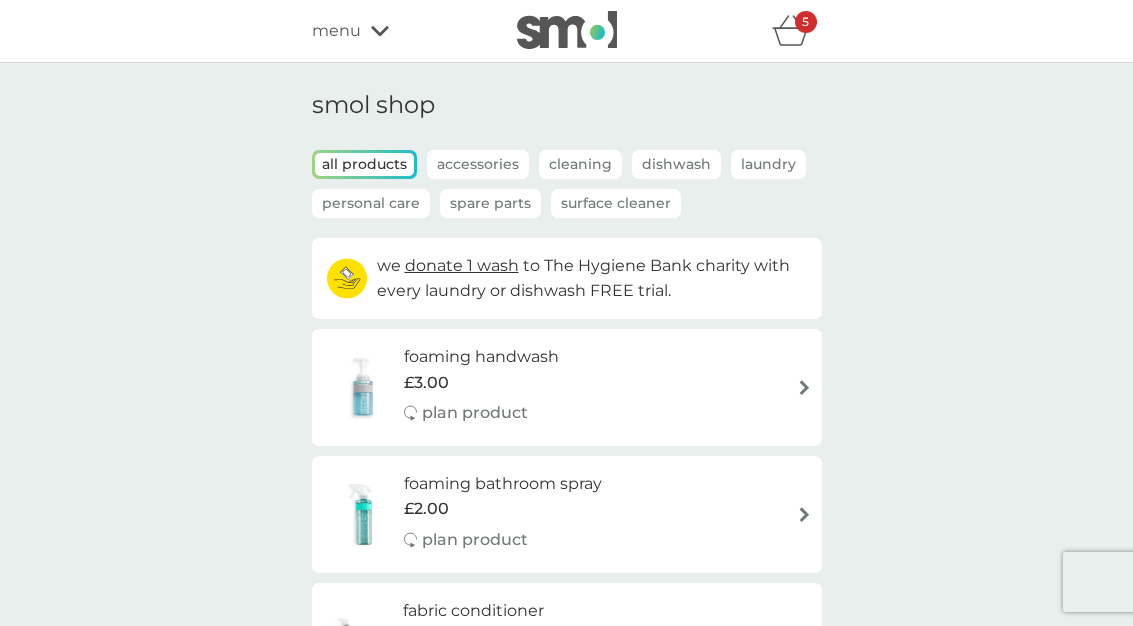 click on "5" at bounding box center (797, 31) 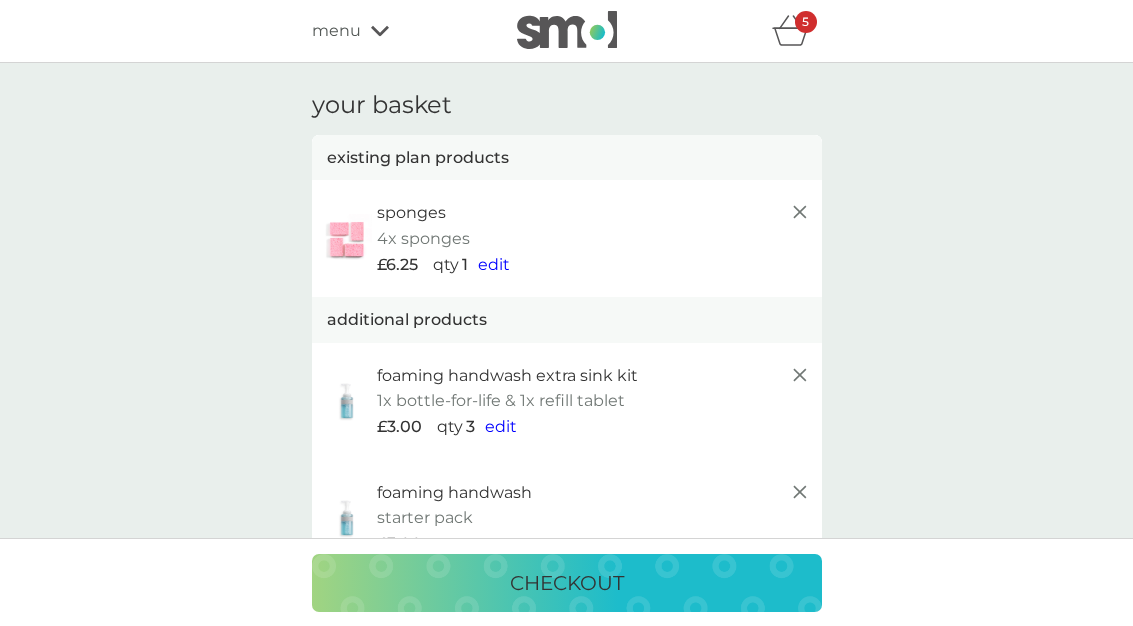 click on "edit" at bounding box center (501, 426) 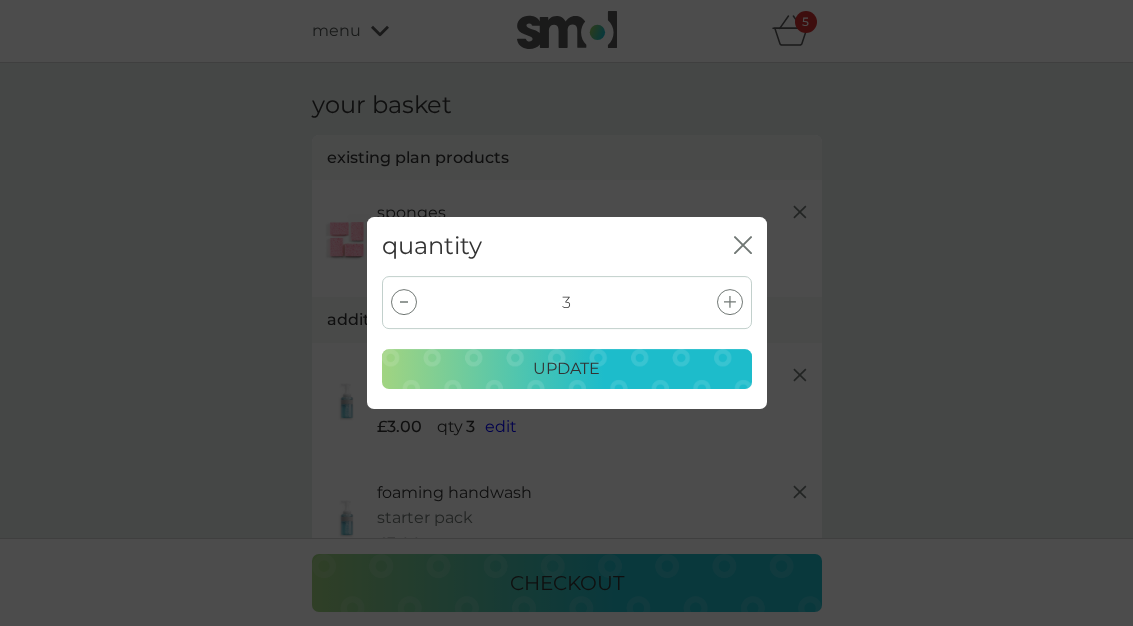 click at bounding box center (404, 302) 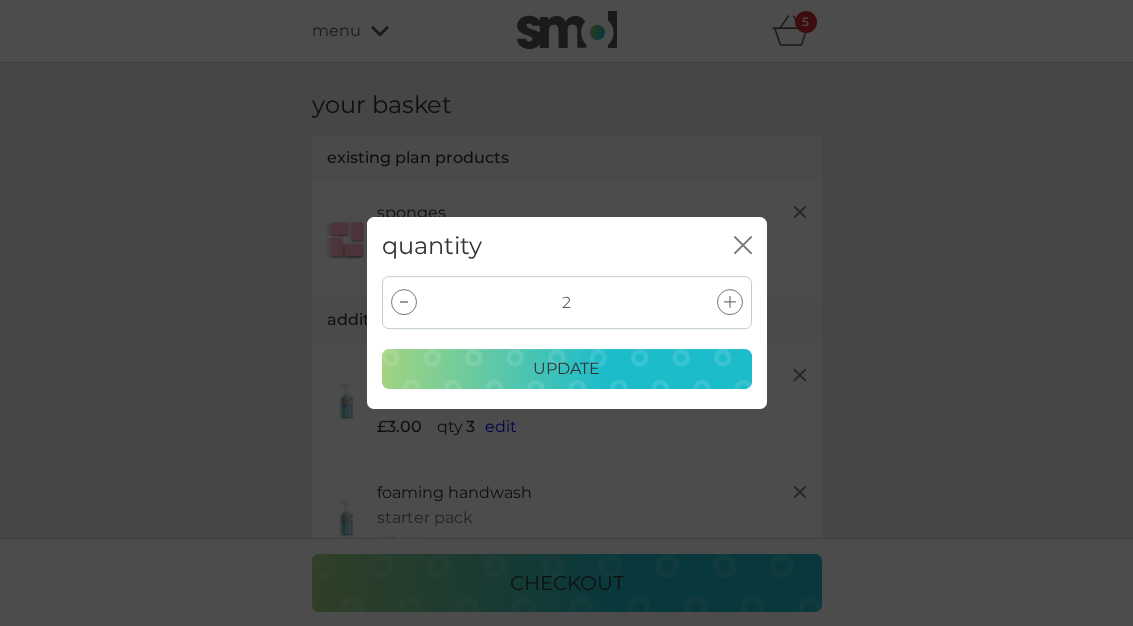 click at bounding box center [404, 302] 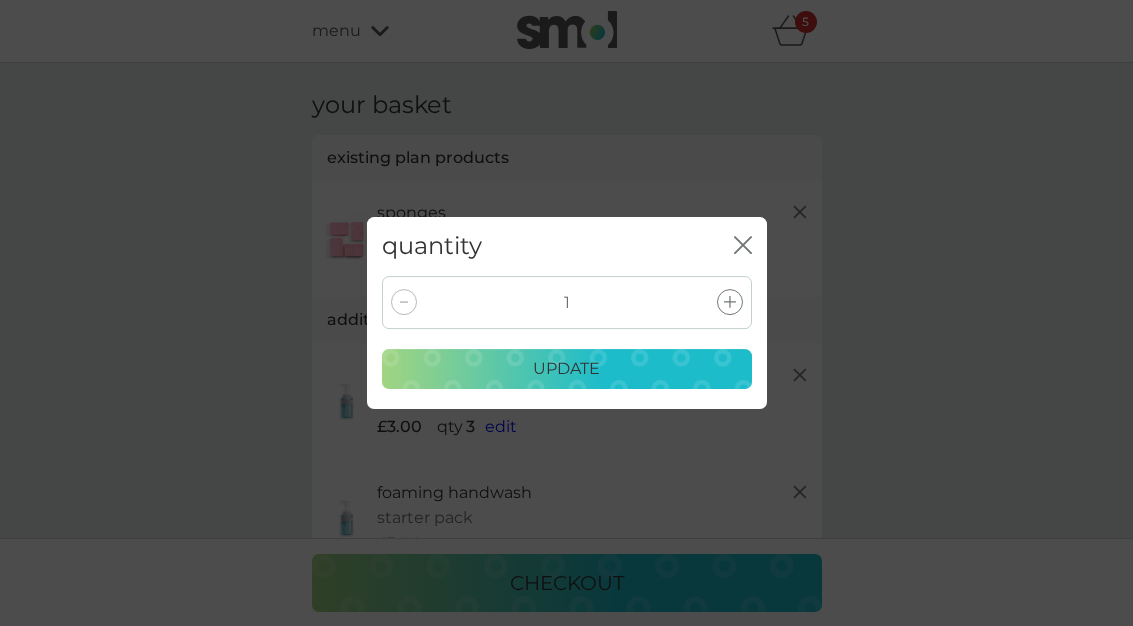 click at bounding box center [730, 302] 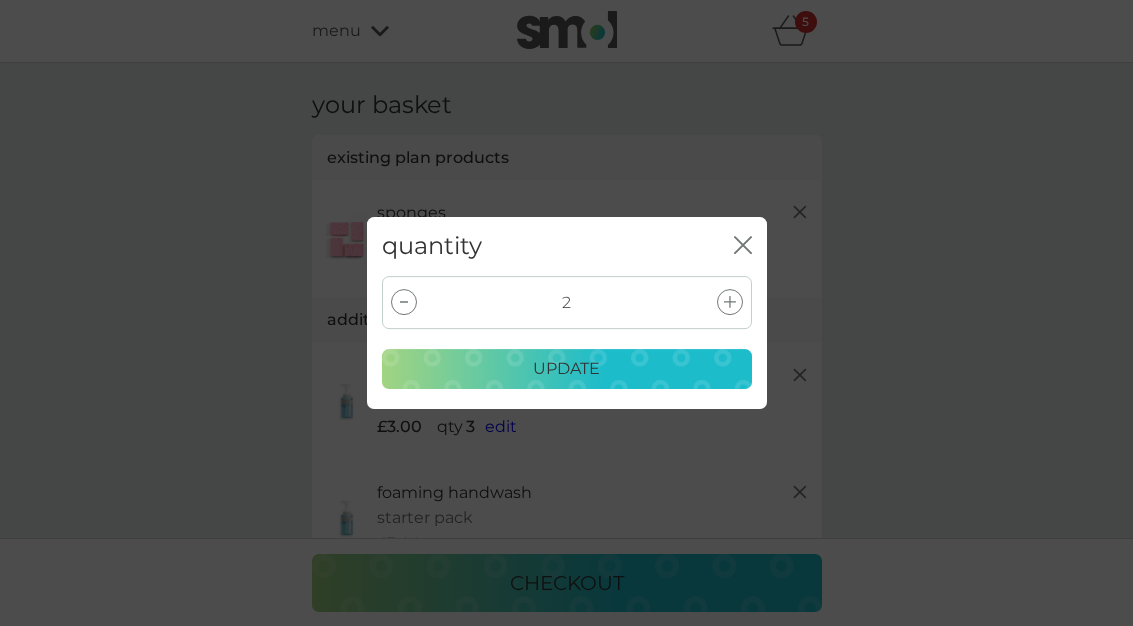 click on "update" at bounding box center (567, 369) 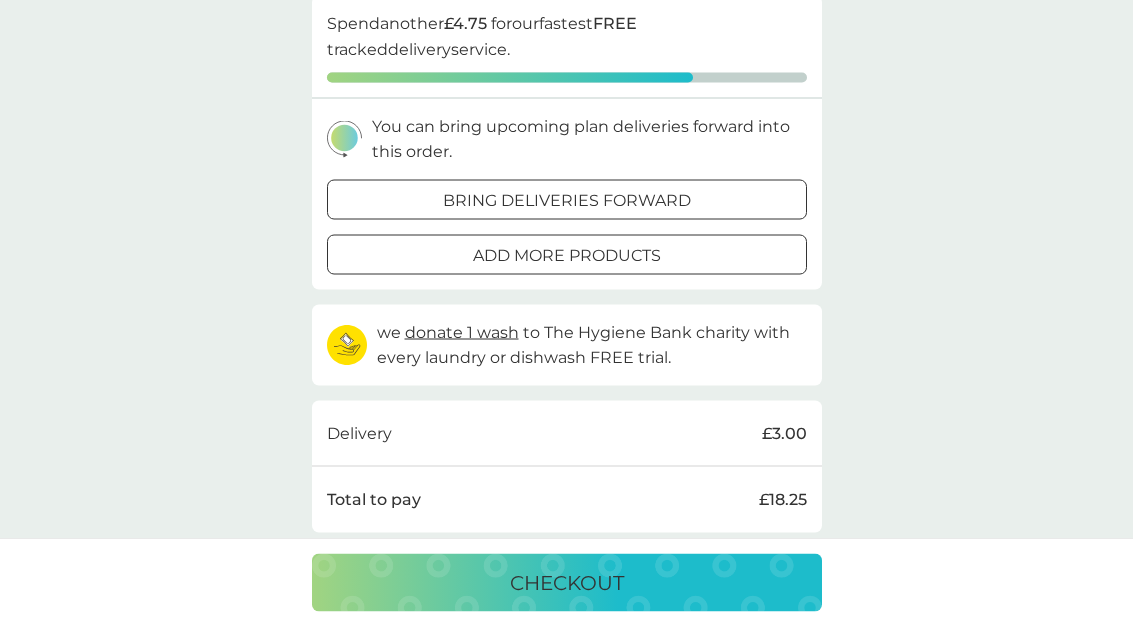 scroll, scrollTop: 595, scrollLeft: 0, axis: vertical 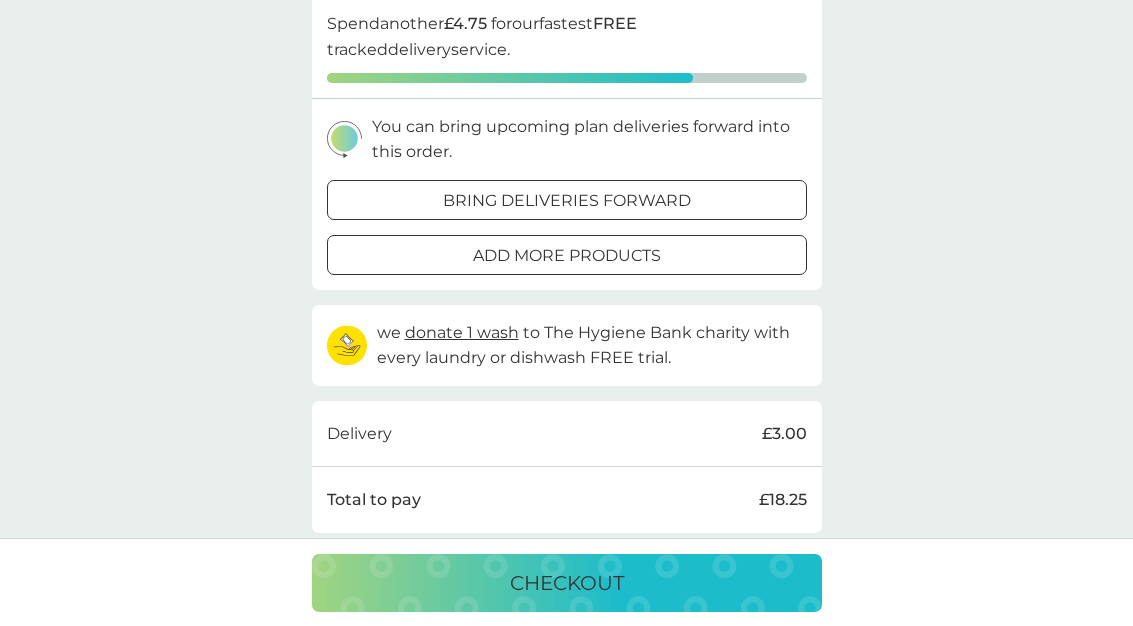 click on "checkout" at bounding box center [567, 583] 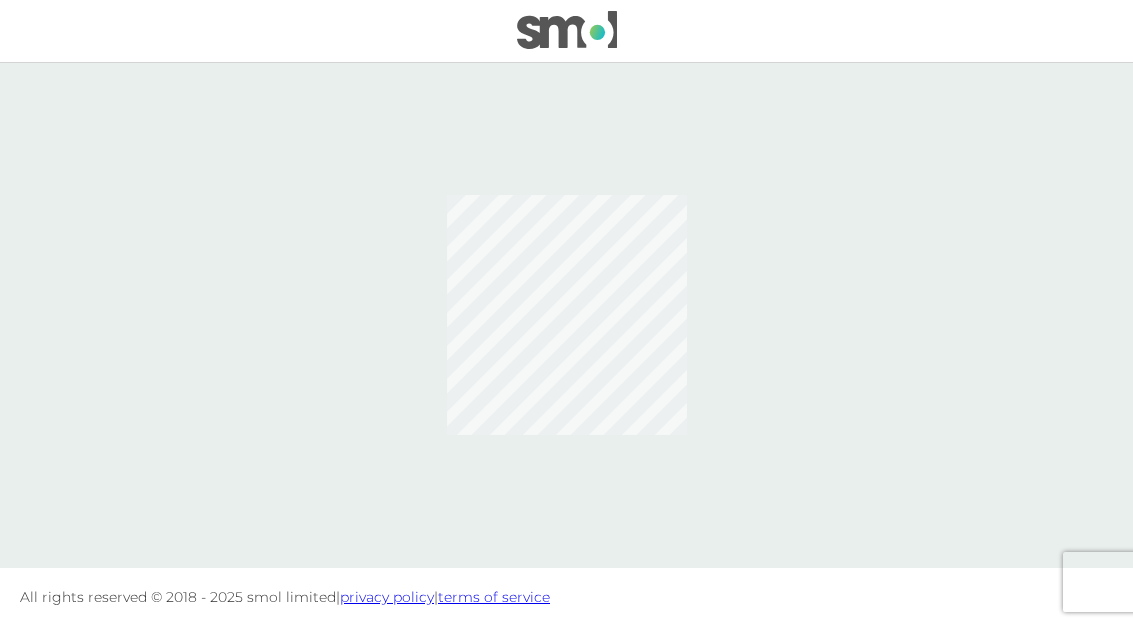 scroll, scrollTop: 0, scrollLeft: 0, axis: both 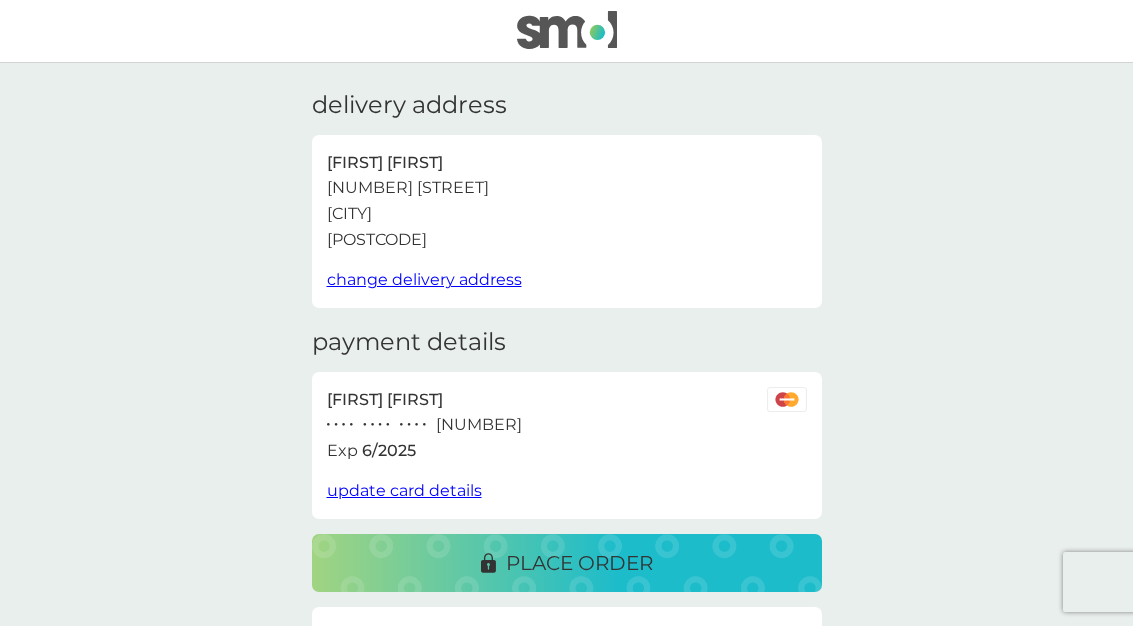 click on "update card details" at bounding box center (404, 490) 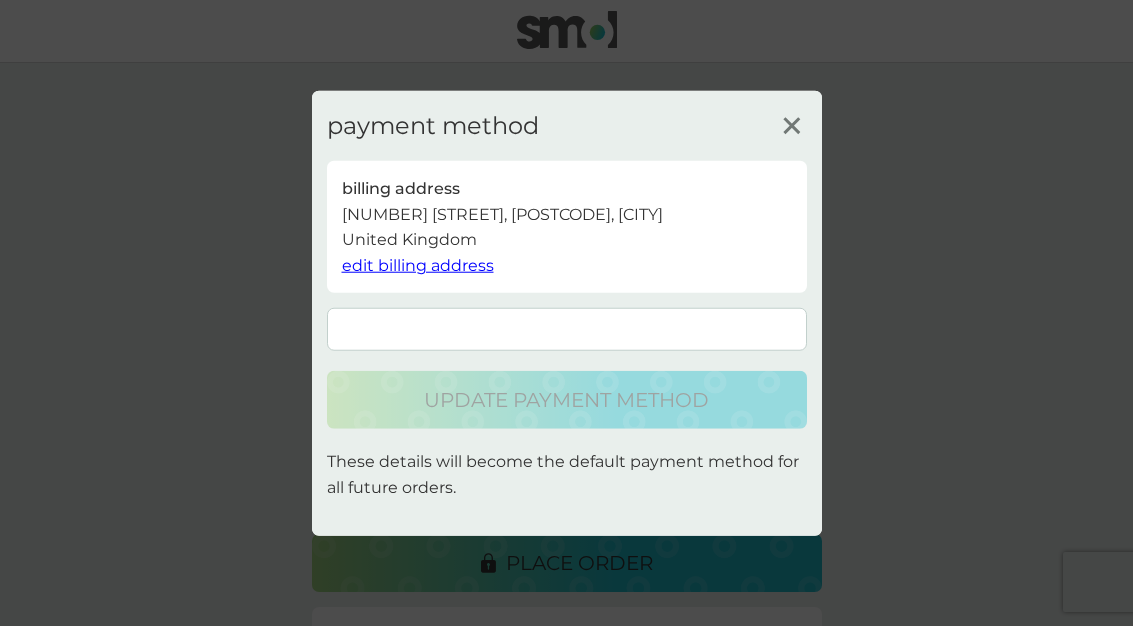 click 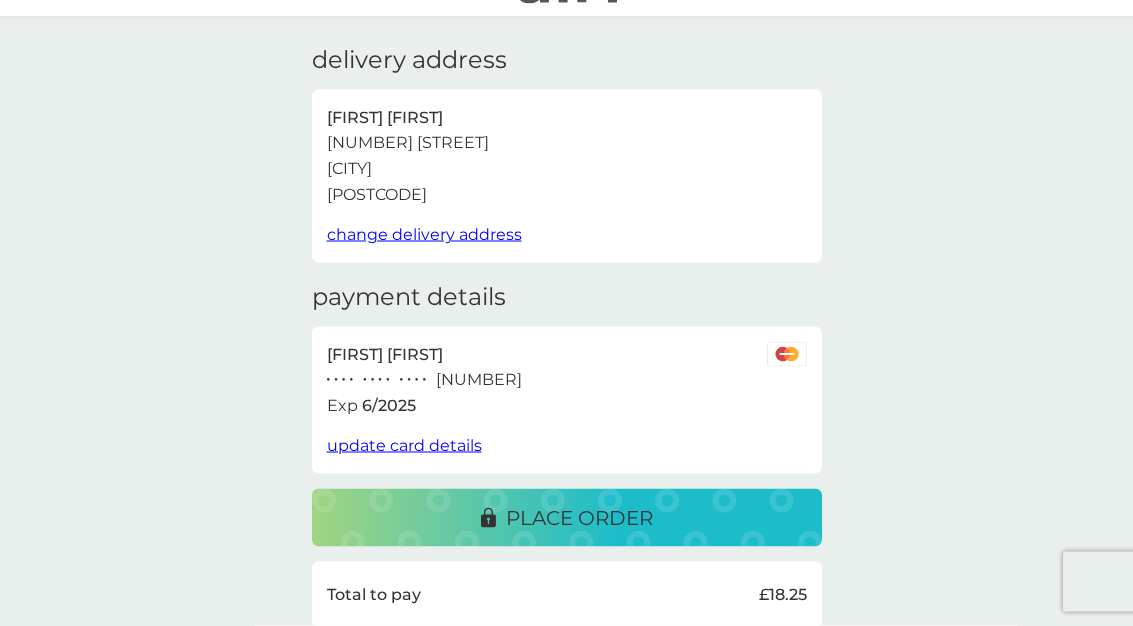 scroll, scrollTop: 0, scrollLeft: 0, axis: both 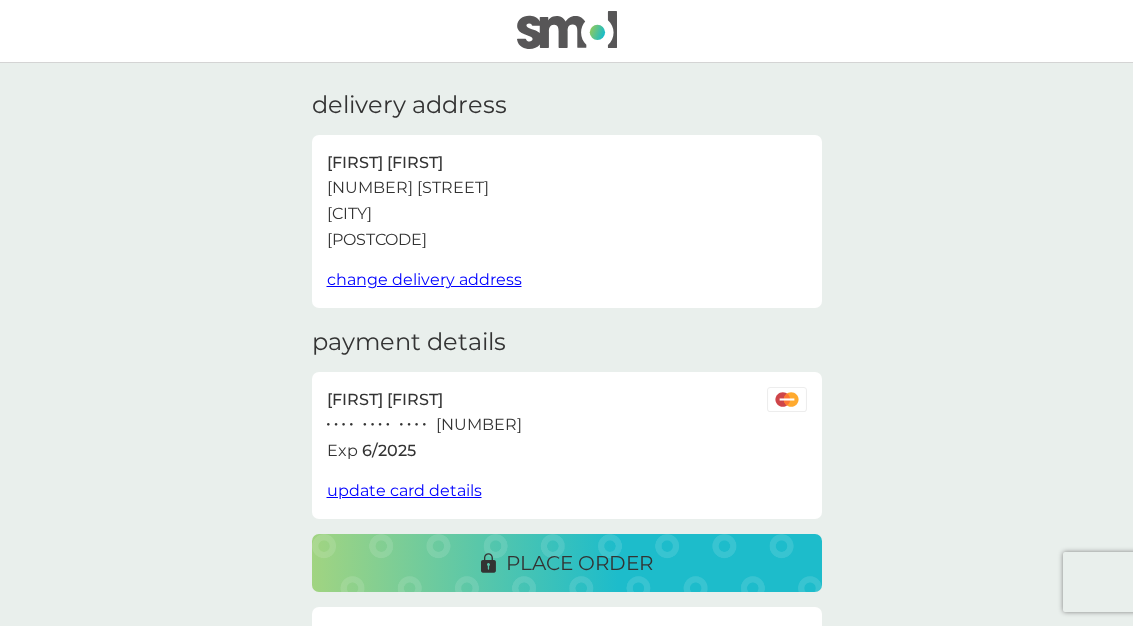 click at bounding box center (567, 30) 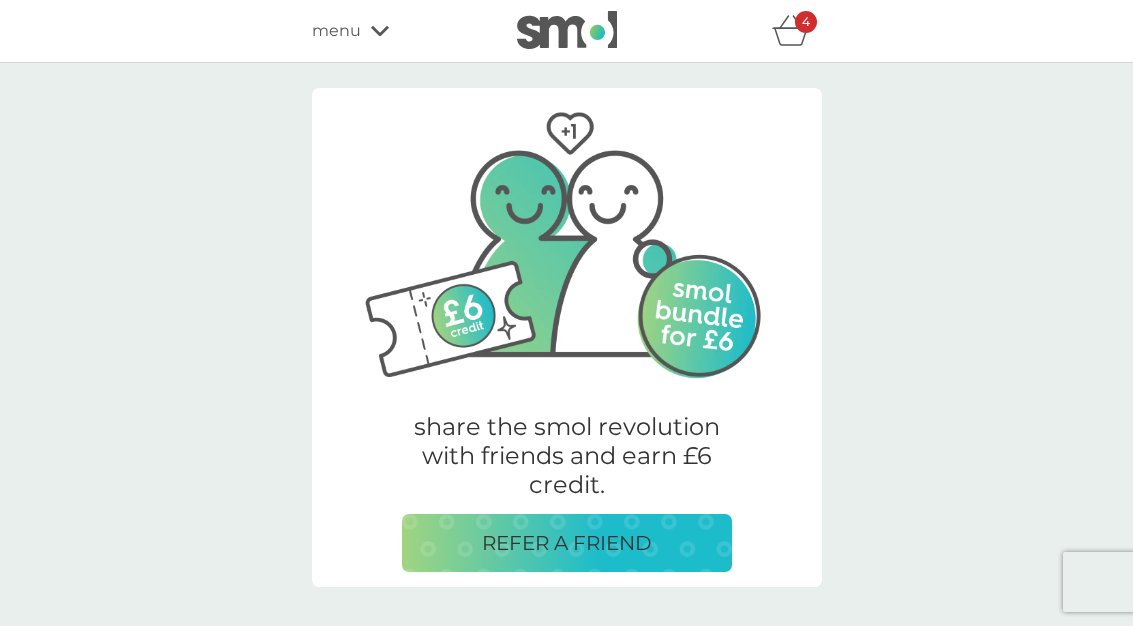 click on "menu" at bounding box center [397, 31] 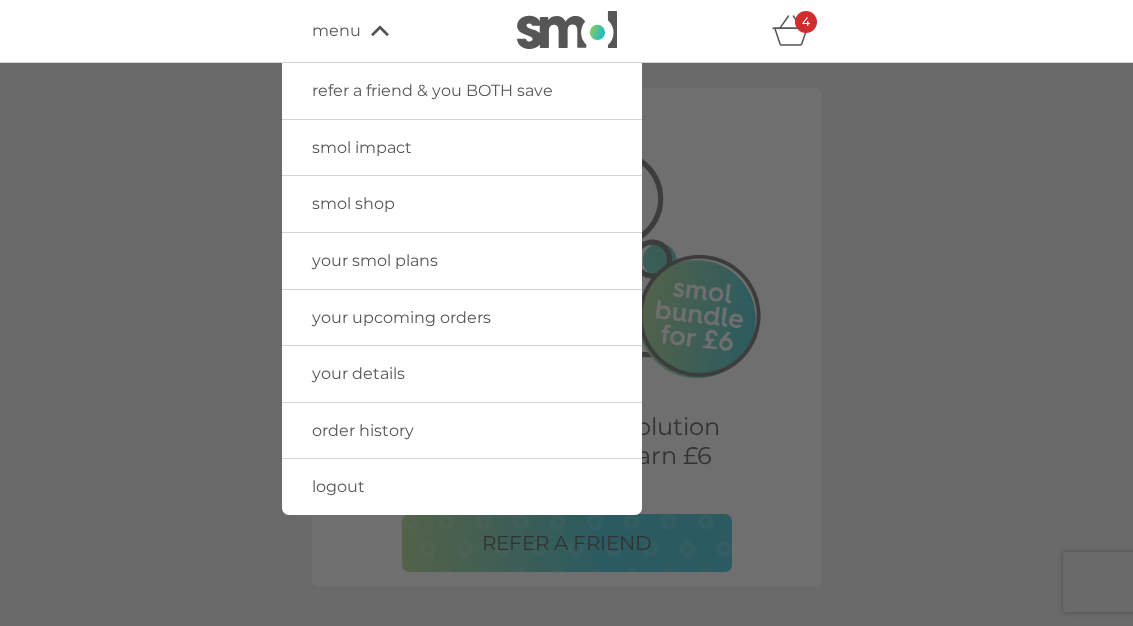 click on "your smol plans" at bounding box center [462, 261] 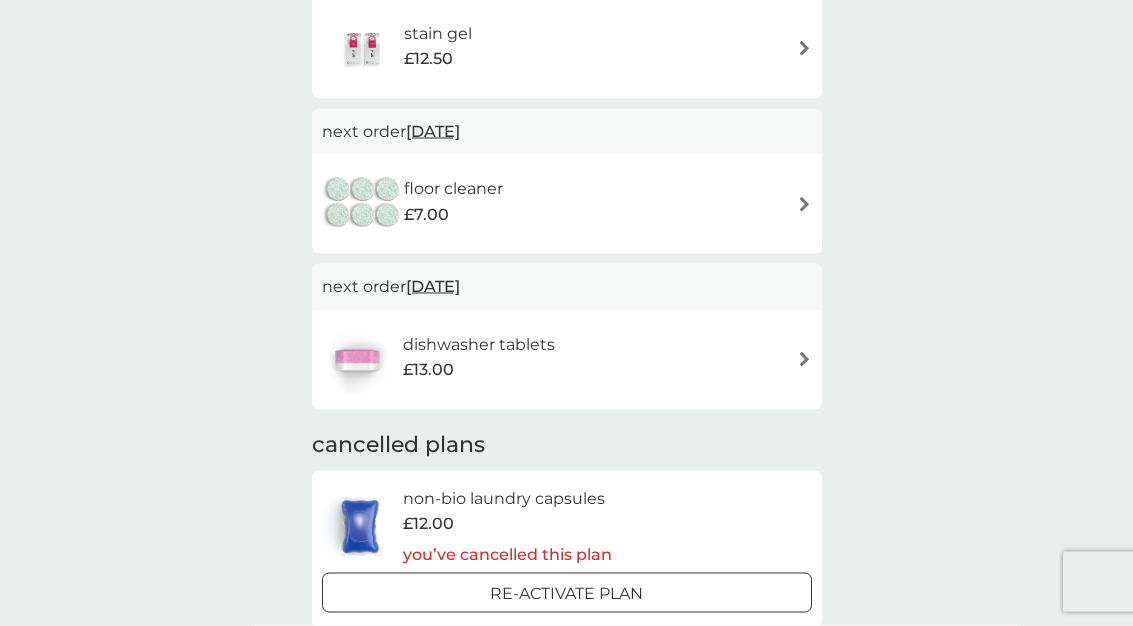scroll, scrollTop: 1172, scrollLeft: 0, axis: vertical 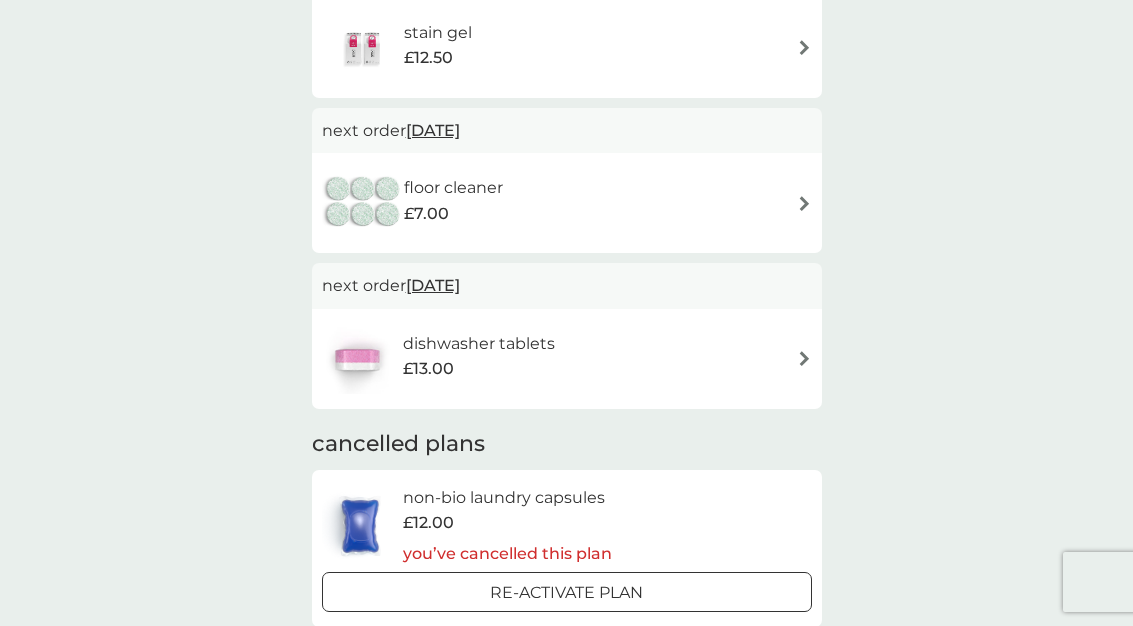click on "dishwasher tablets £13.00" at bounding box center [567, 359] 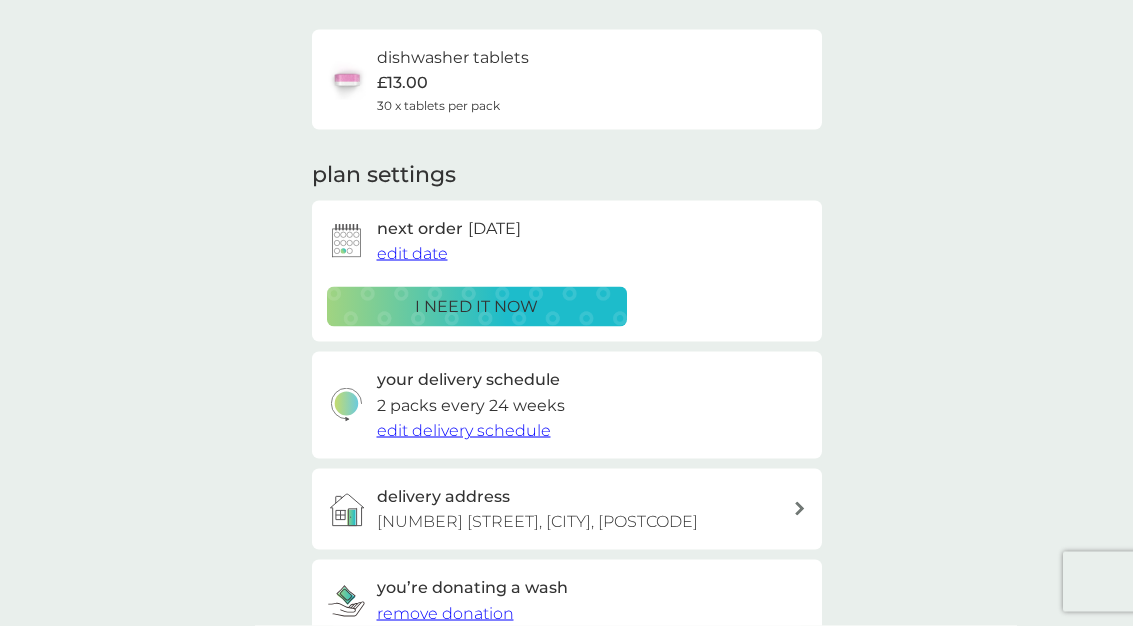 scroll, scrollTop: 138, scrollLeft: 0, axis: vertical 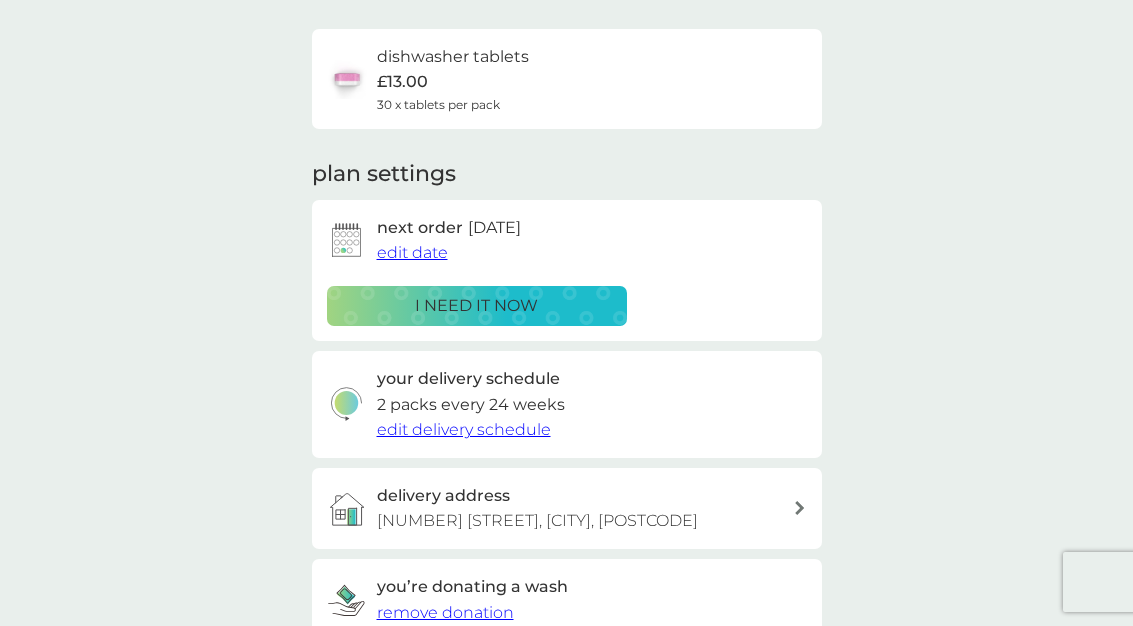 click on "i need it now" at bounding box center [477, 306] 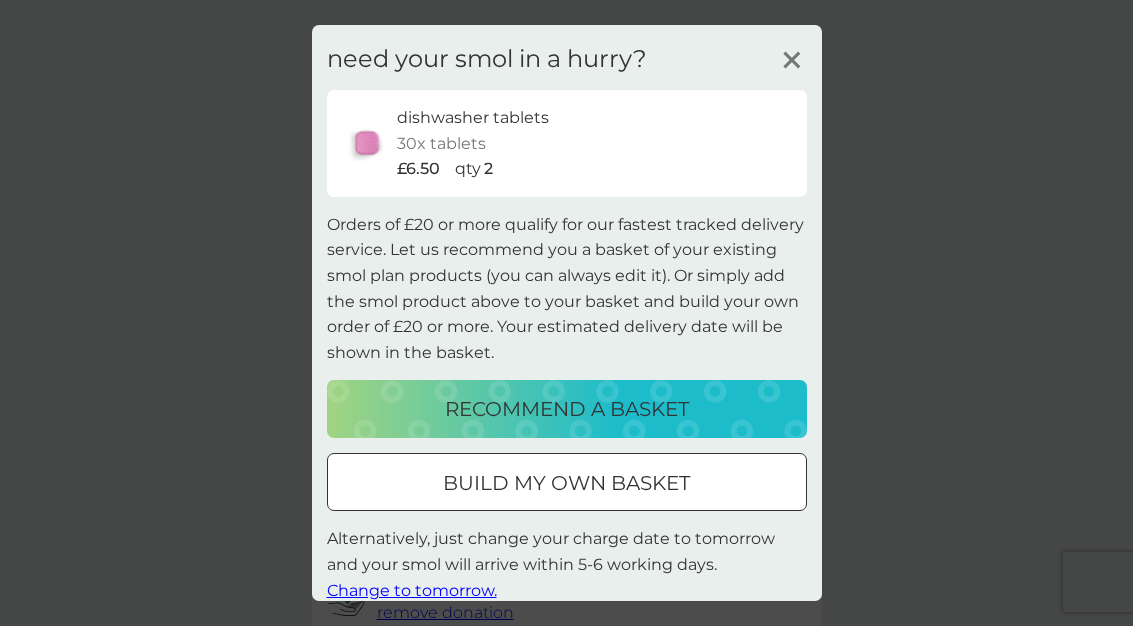 click on "build my own basket" at bounding box center (567, 483) 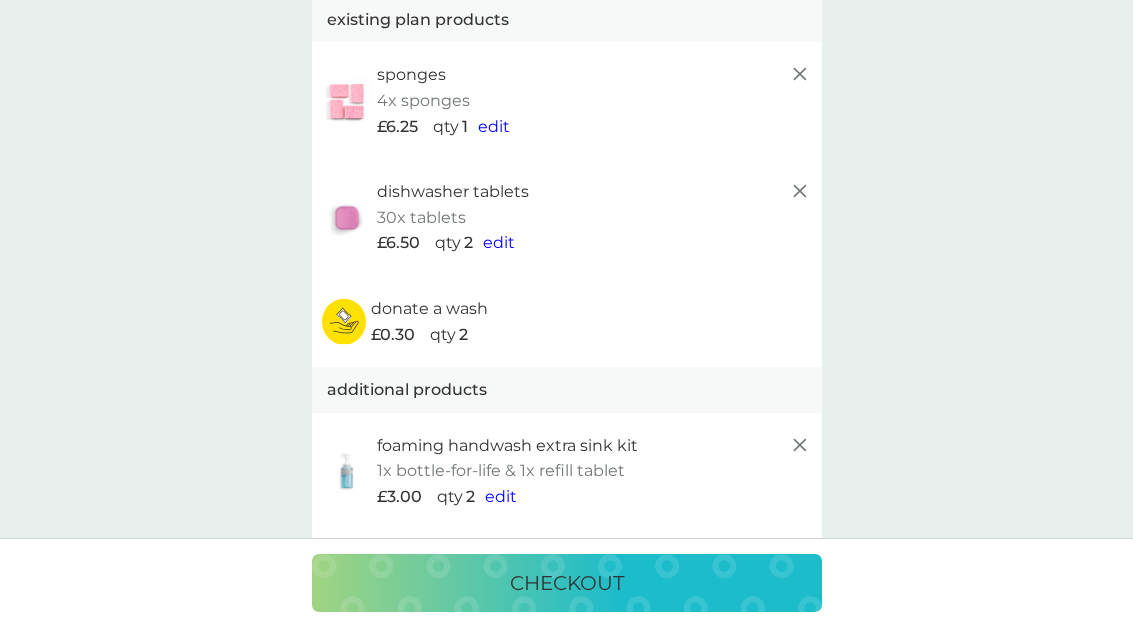 scroll, scrollTop: 0, scrollLeft: 0, axis: both 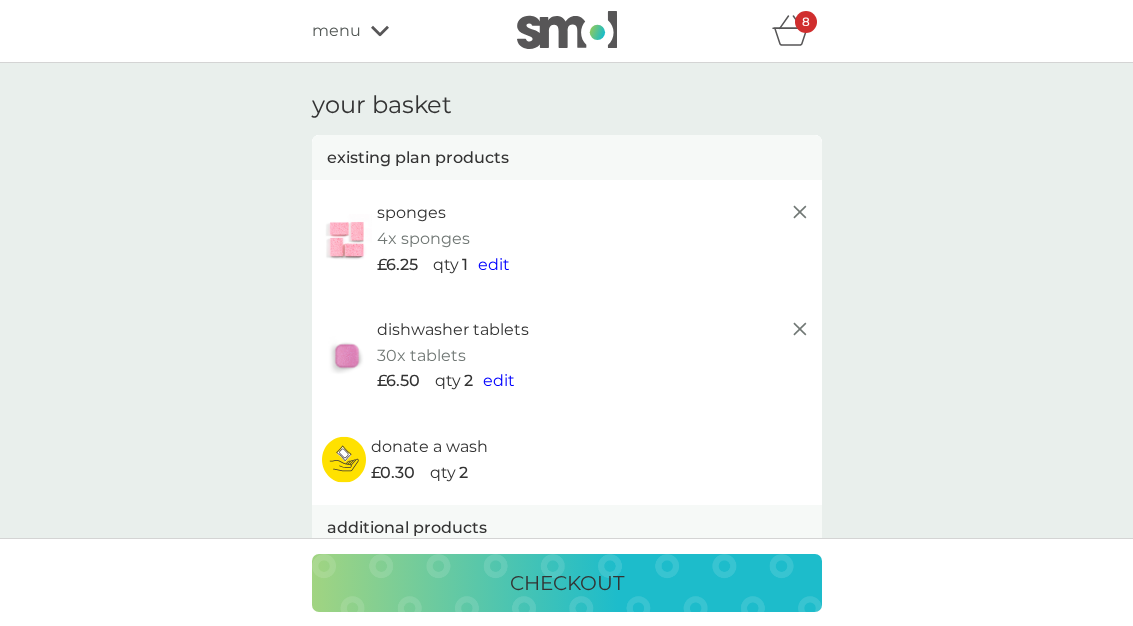 click on "menu" at bounding box center [397, 31] 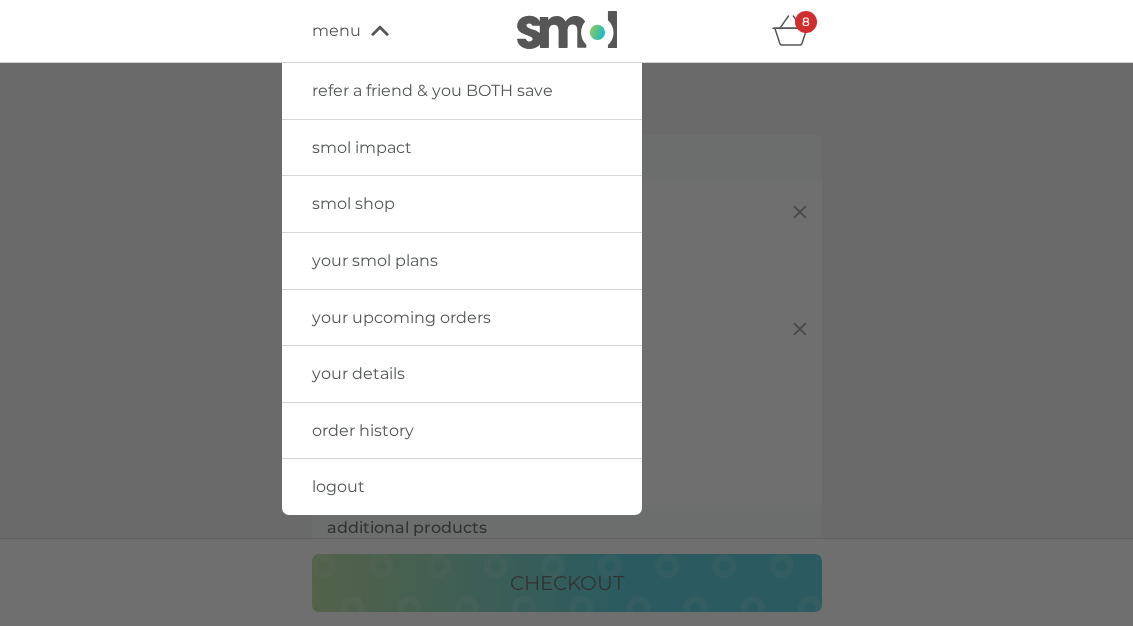 click on "your upcoming orders" at bounding box center [462, 318] 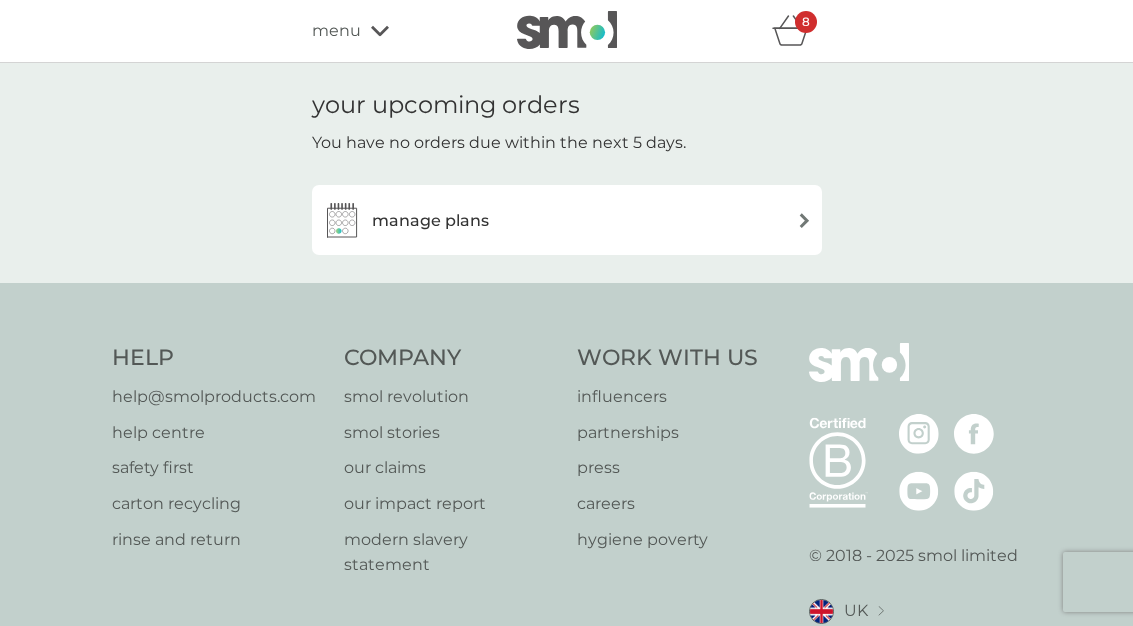 click at bounding box center (804, 220) 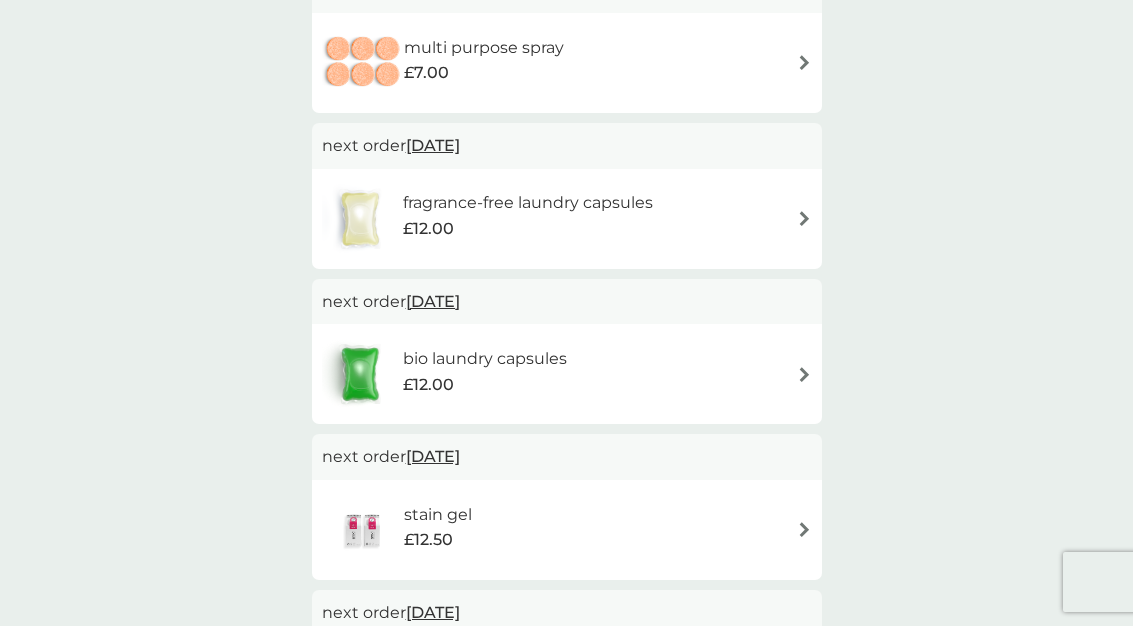 scroll, scrollTop: 691, scrollLeft: 0, axis: vertical 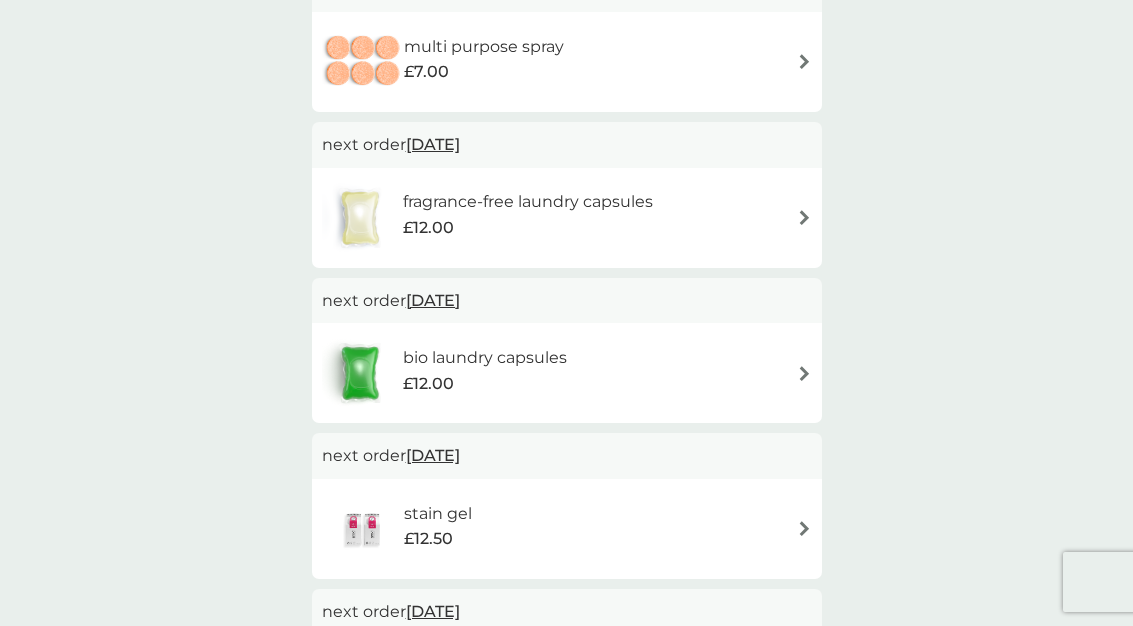 click at bounding box center (804, 373) 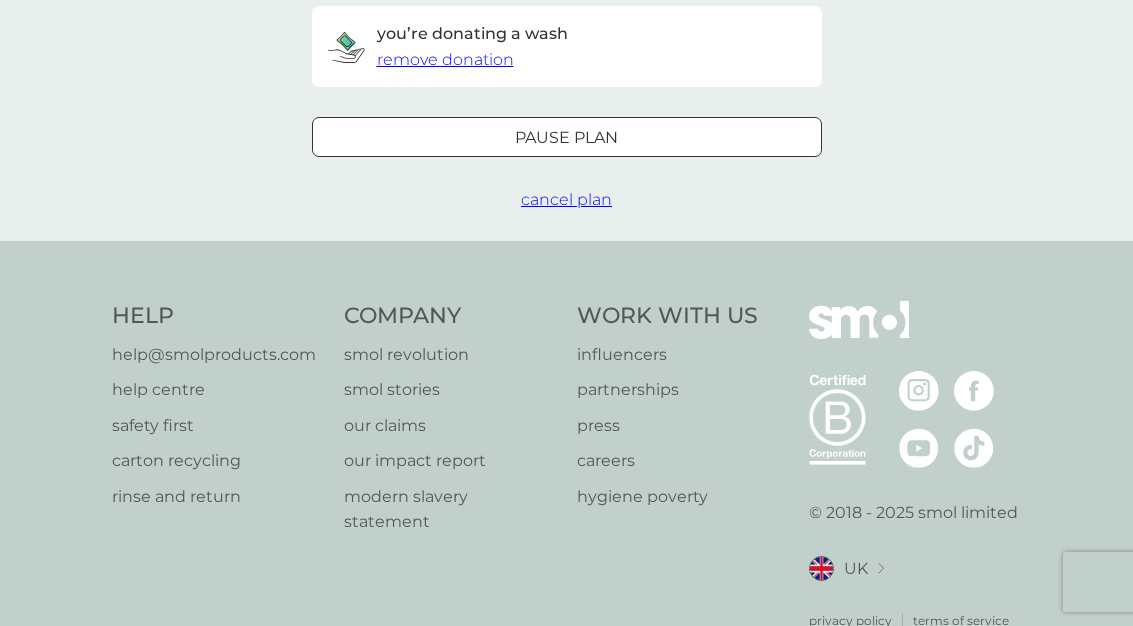 scroll, scrollTop: 0, scrollLeft: 0, axis: both 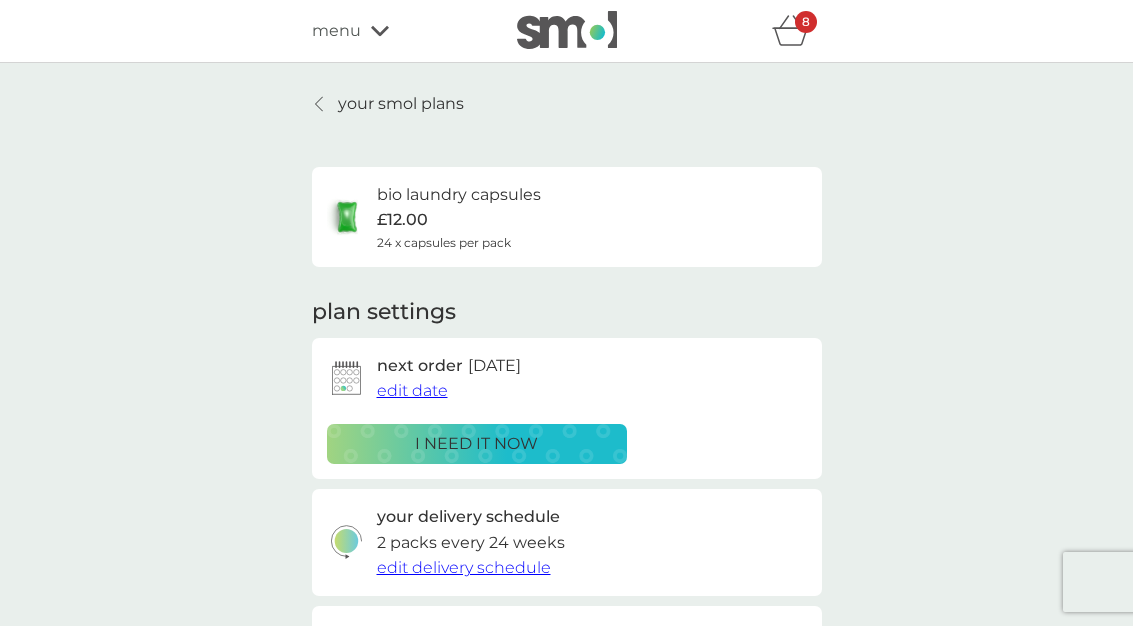 click on "i need it now" at bounding box center (477, 444) 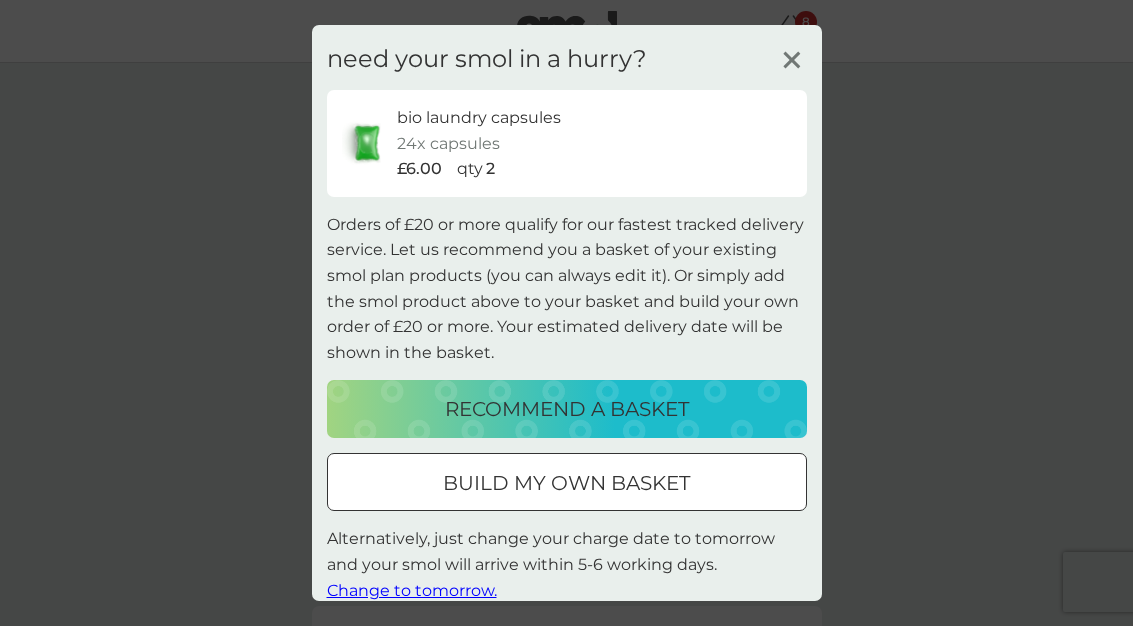 click on "build my own basket" at bounding box center [567, 483] 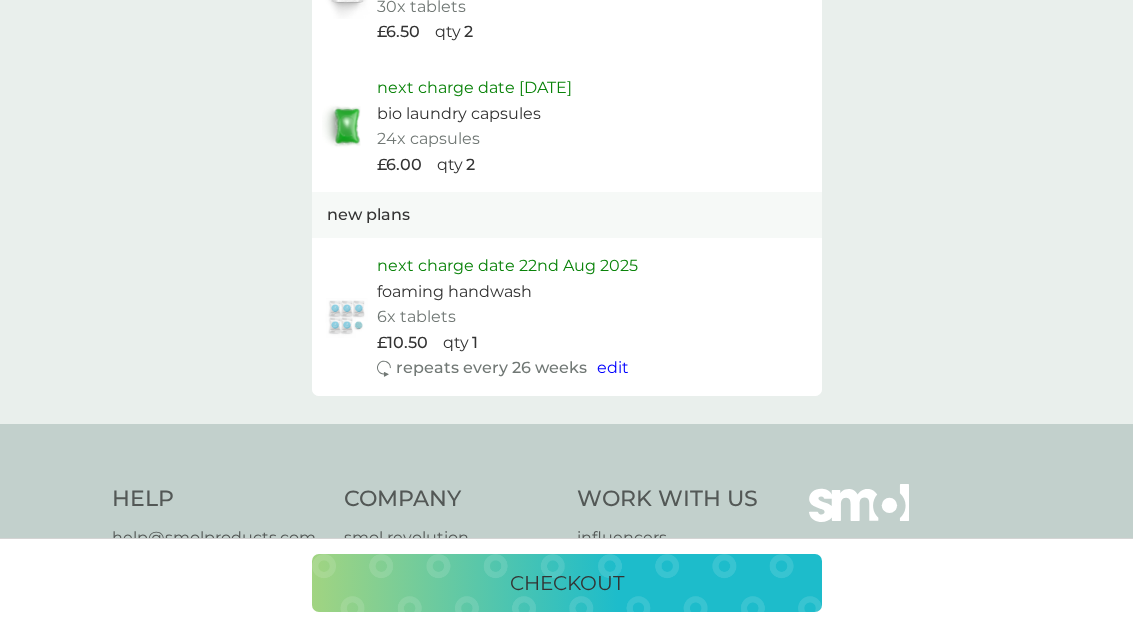 scroll, scrollTop: 1900, scrollLeft: 0, axis: vertical 